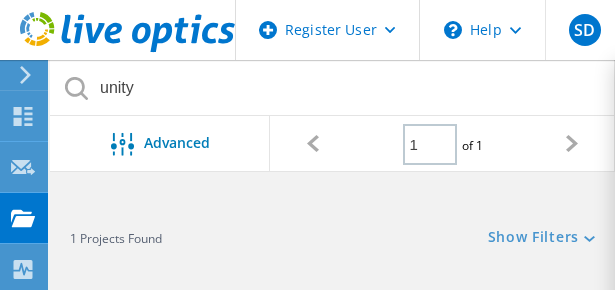scroll, scrollTop: 0, scrollLeft: 0, axis: both 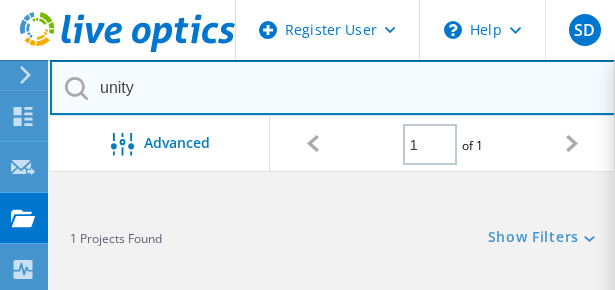 click on "unity" at bounding box center [333, 87] 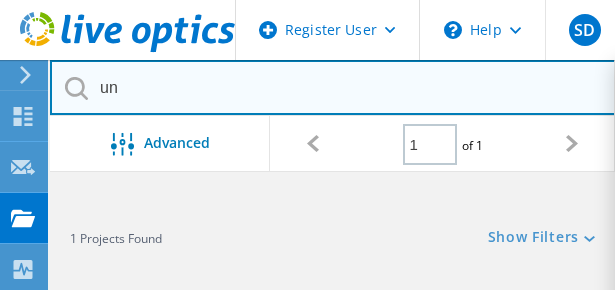 type on "u" 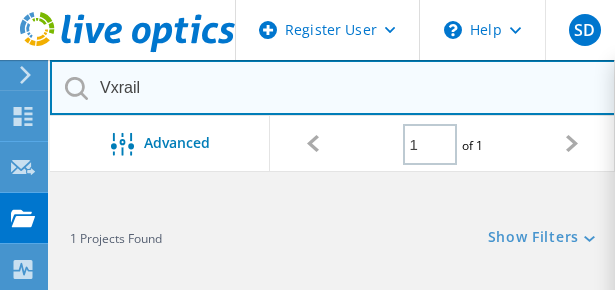 type on "Vxrail" 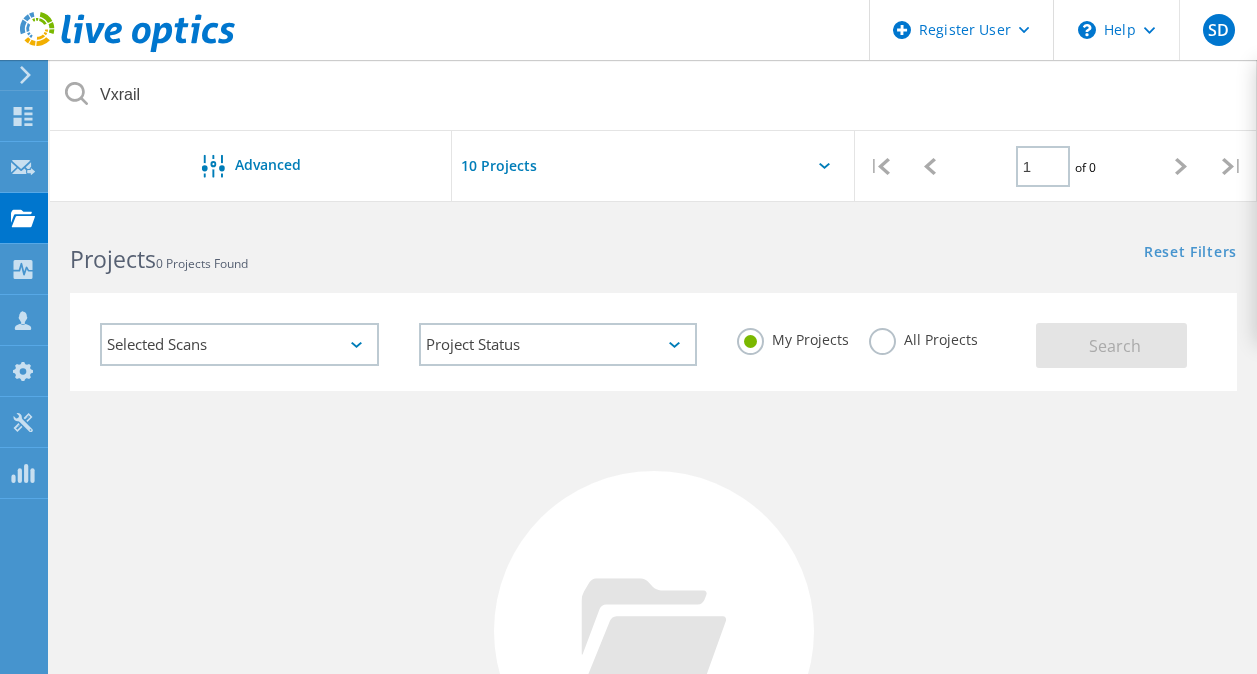 click on "All Projects" 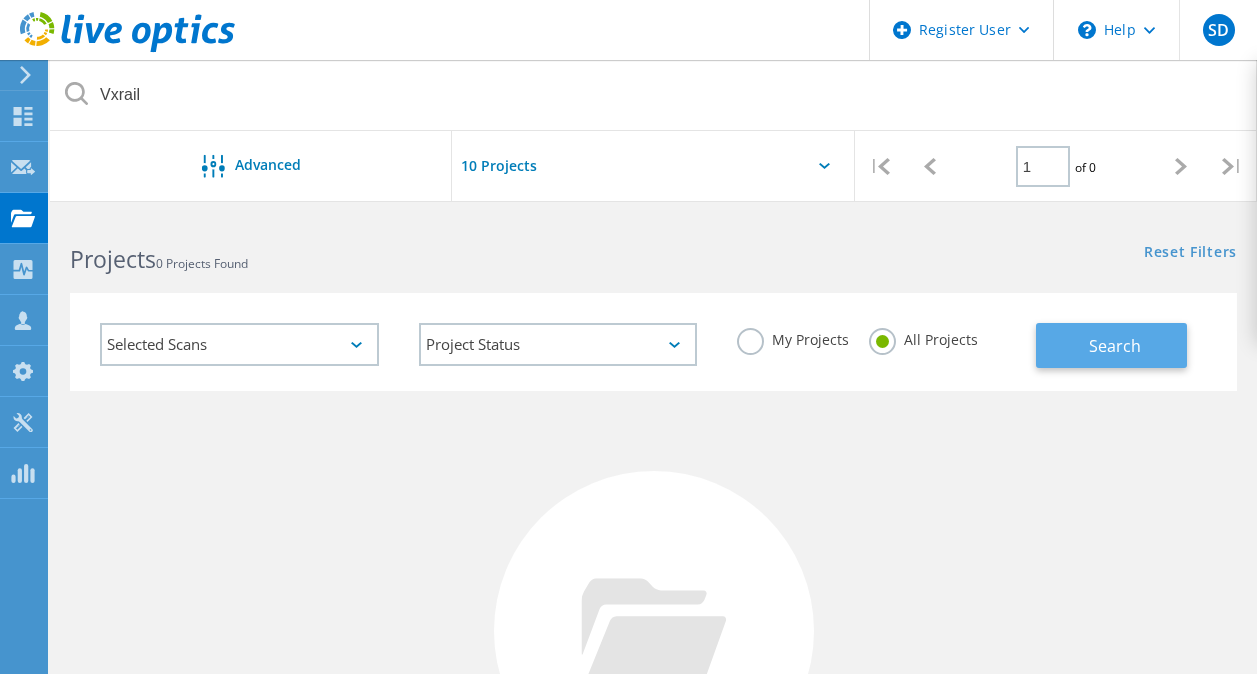 click on "Search" 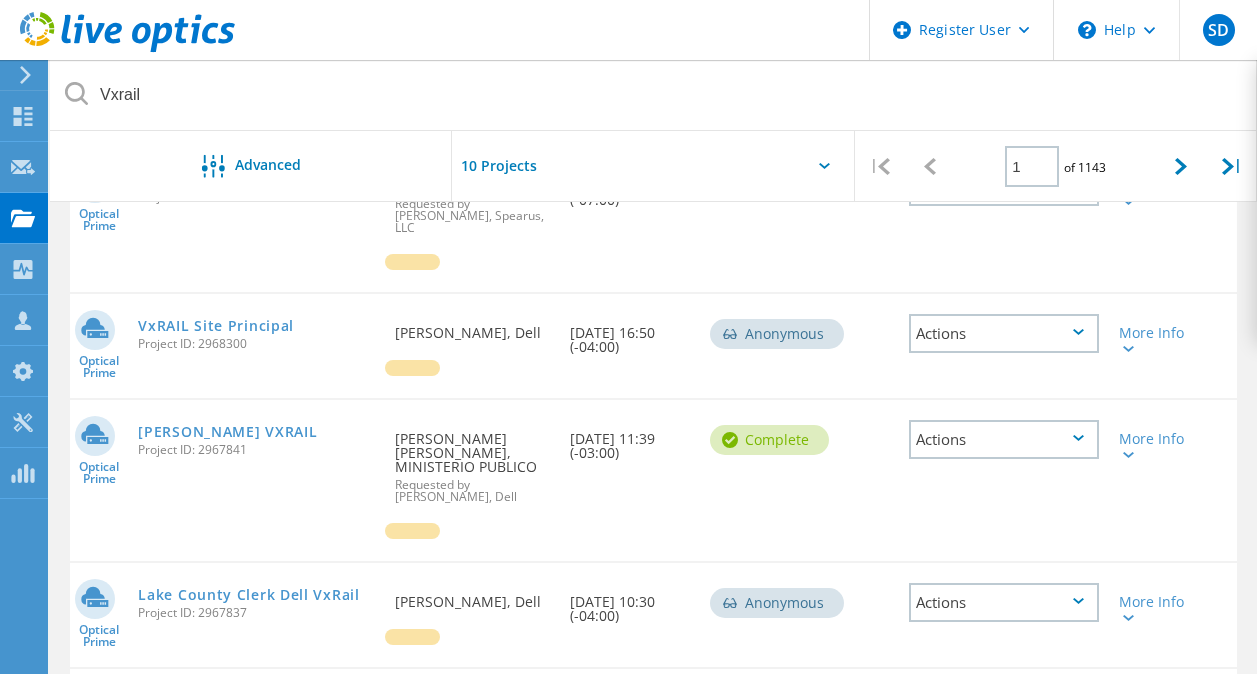 scroll, scrollTop: 1061, scrollLeft: 0, axis: vertical 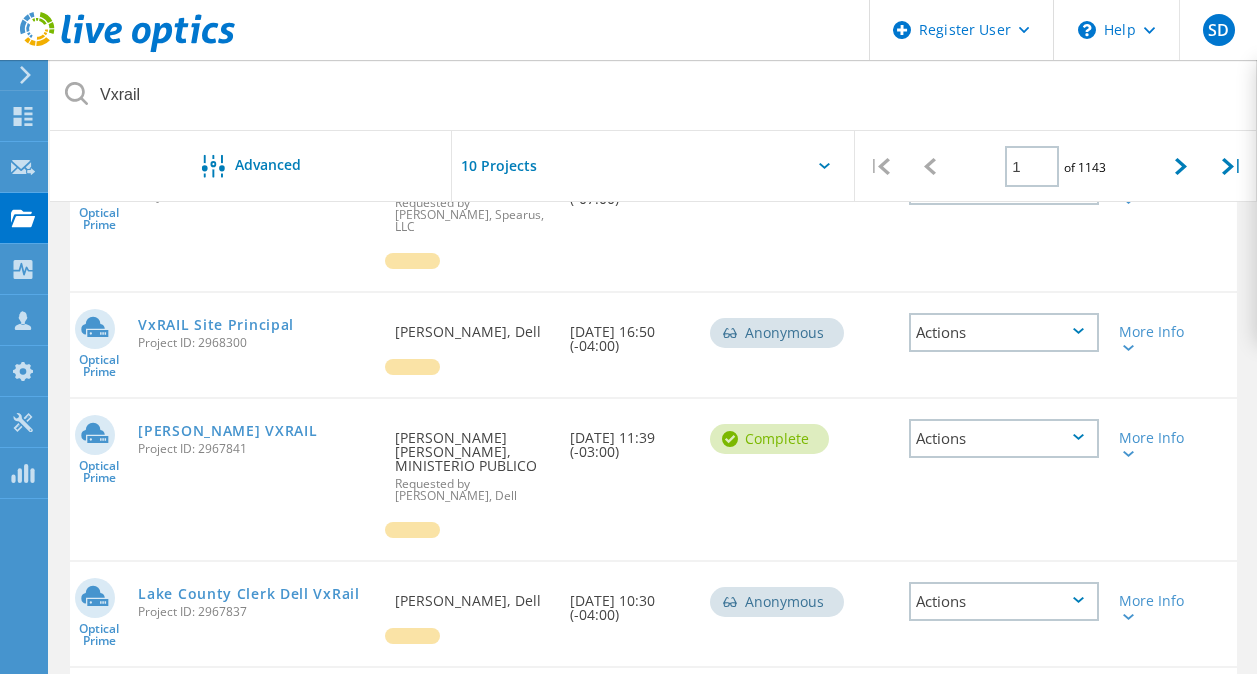 click on "Optical Prime  VxRAIL Site Principal  Project ID: 2968300  Requested By  Nestor Cordova, Dell   Date Created  07/08/2025, 16:50 (-04:00)   Anonymous
Deal Id  Actions   More Info" 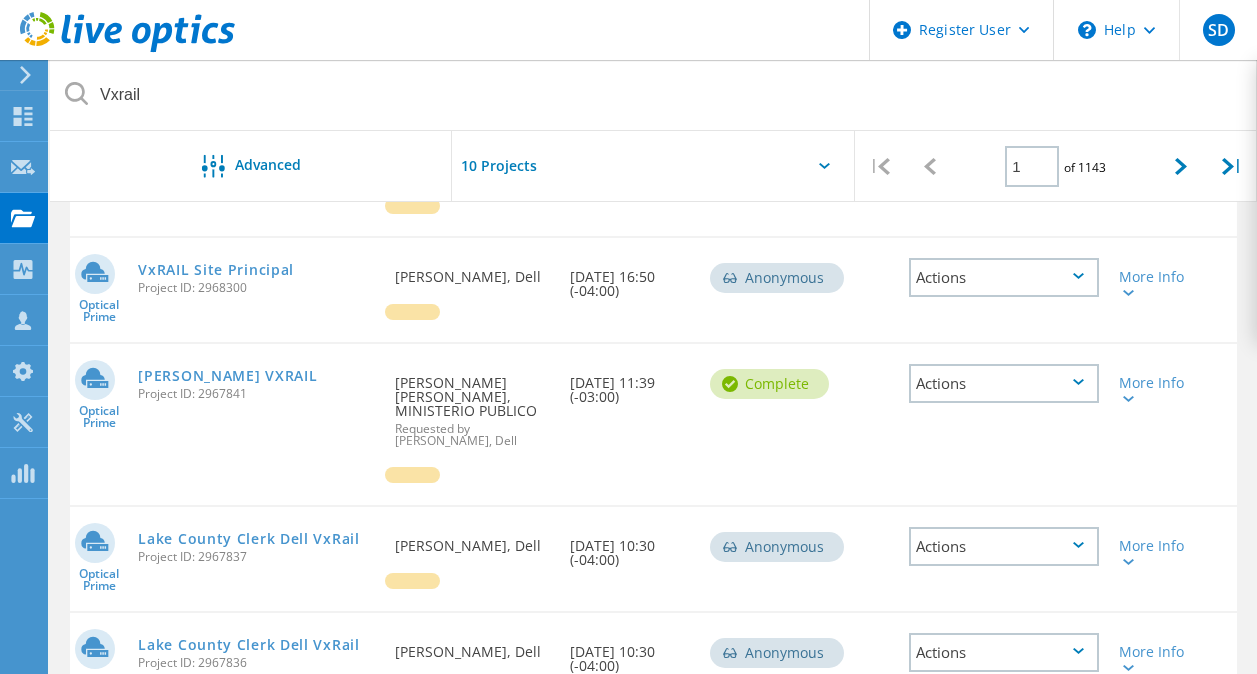 scroll, scrollTop: 1113, scrollLeft: 0, axis: vertical 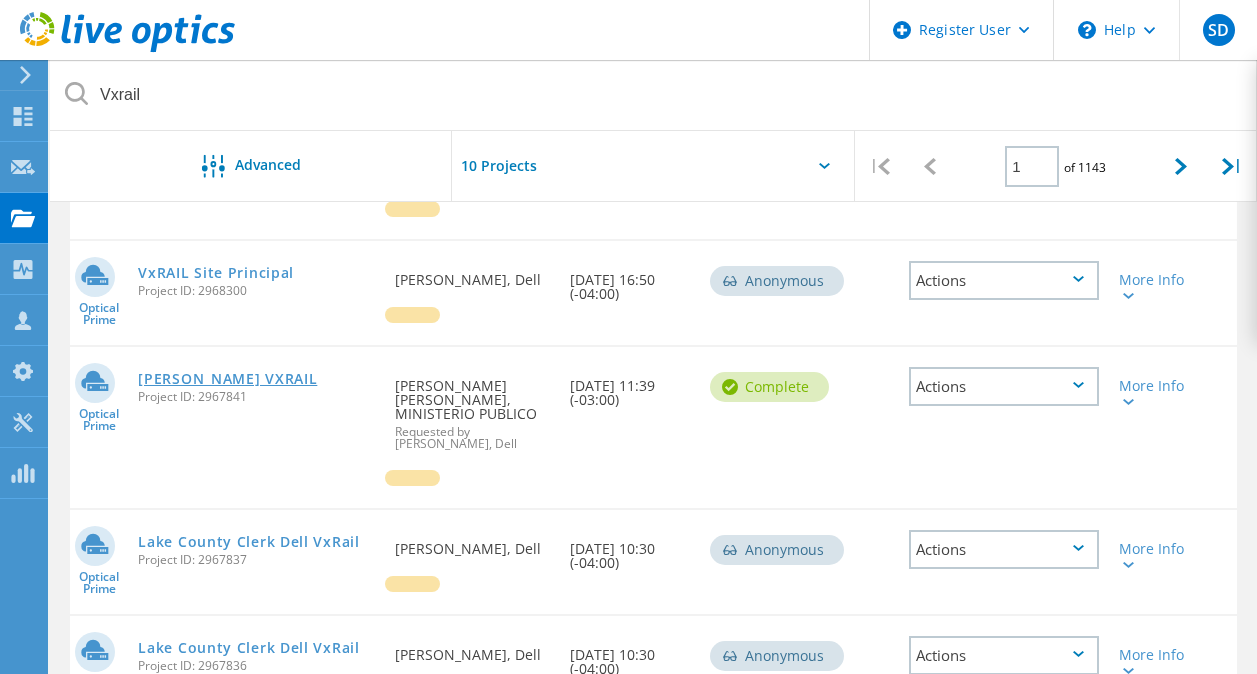 click on "[PERSON_NAME] VXRAIL" 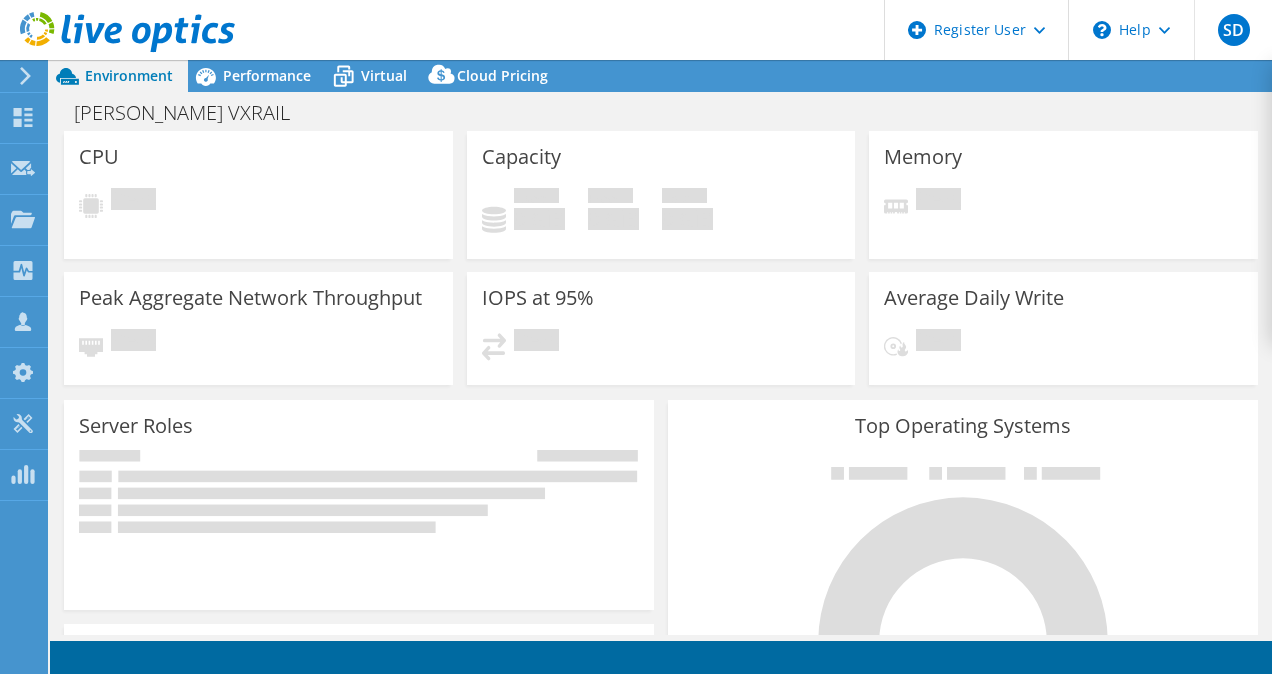 select on "USD" 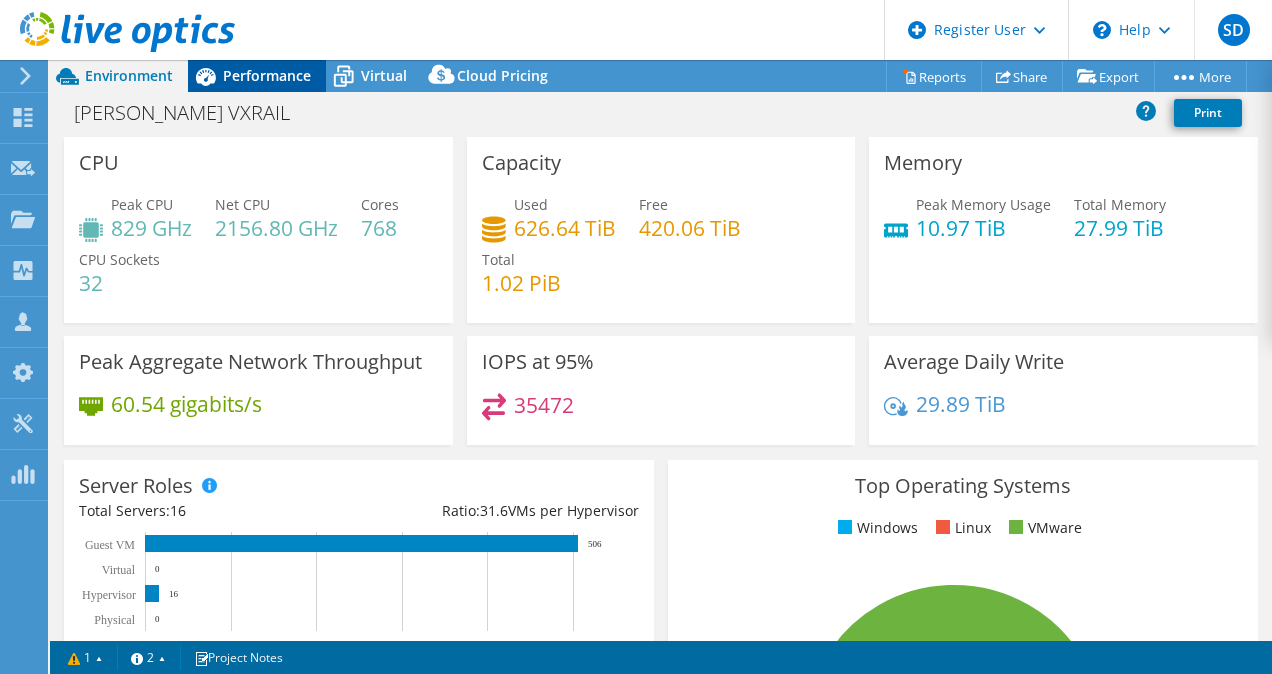 click on "Performance" at bounding box center (267, 75) 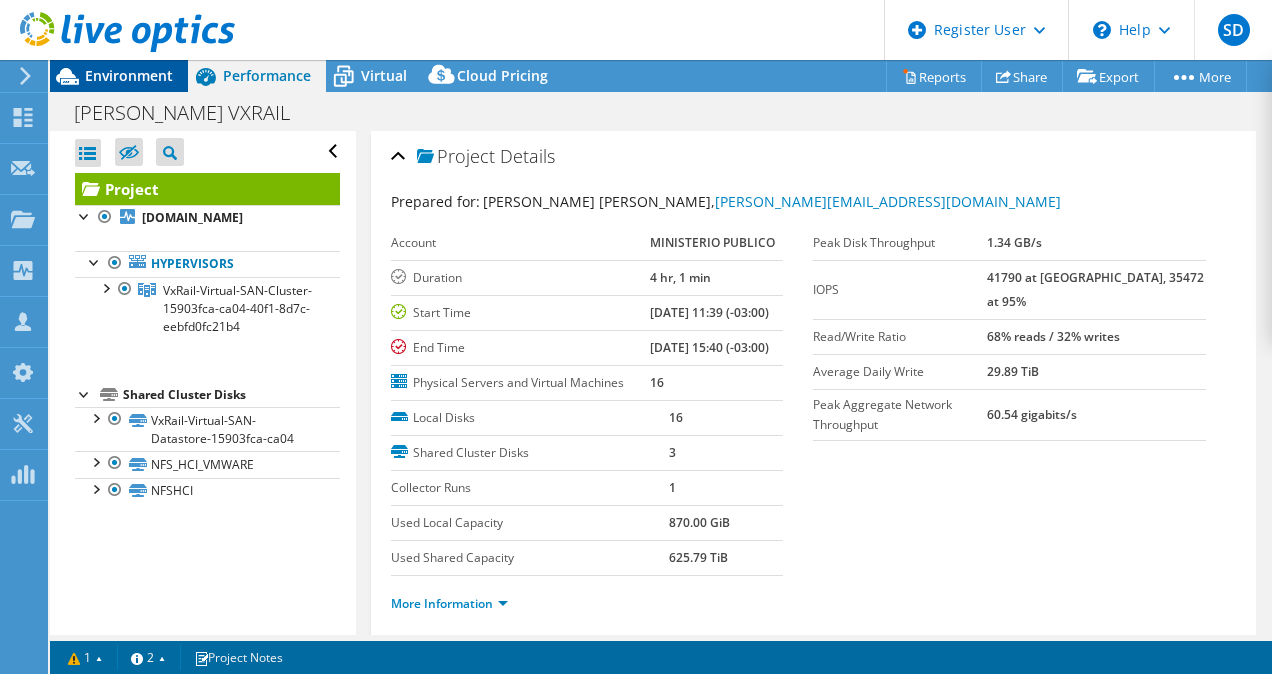 click on "Environment" at bounding box center [129, 75] 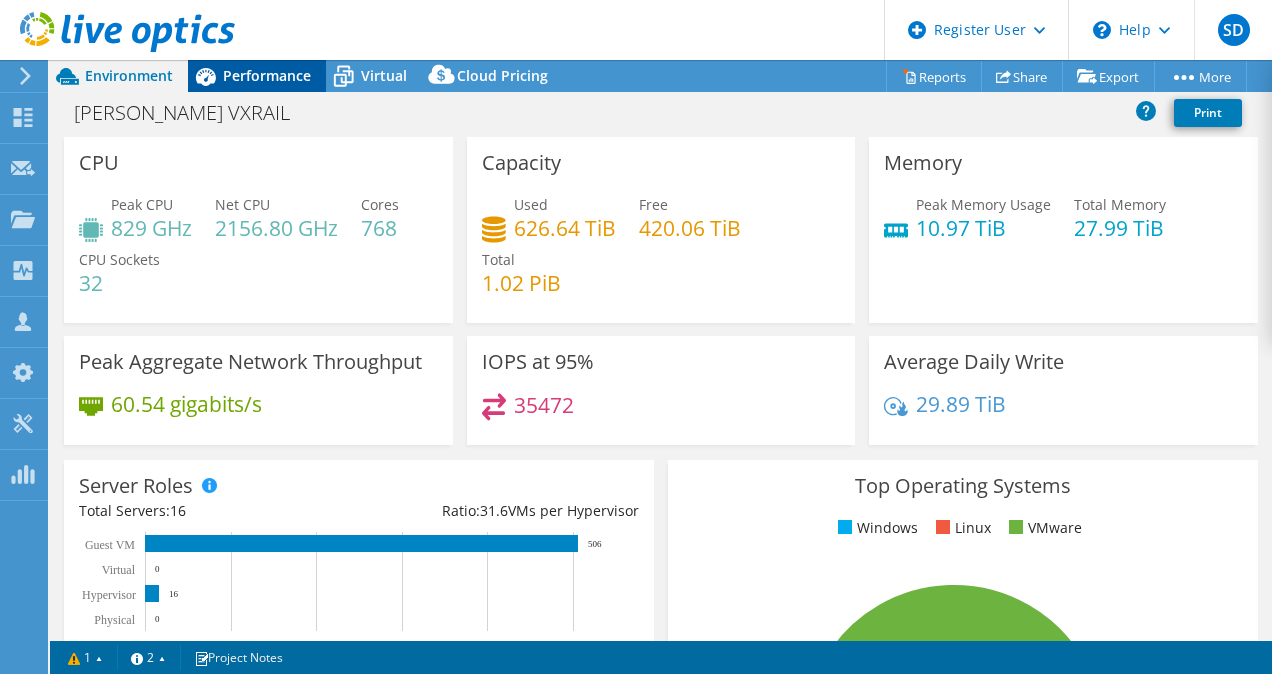 click on "Performance" at bounding box center [257, 76] 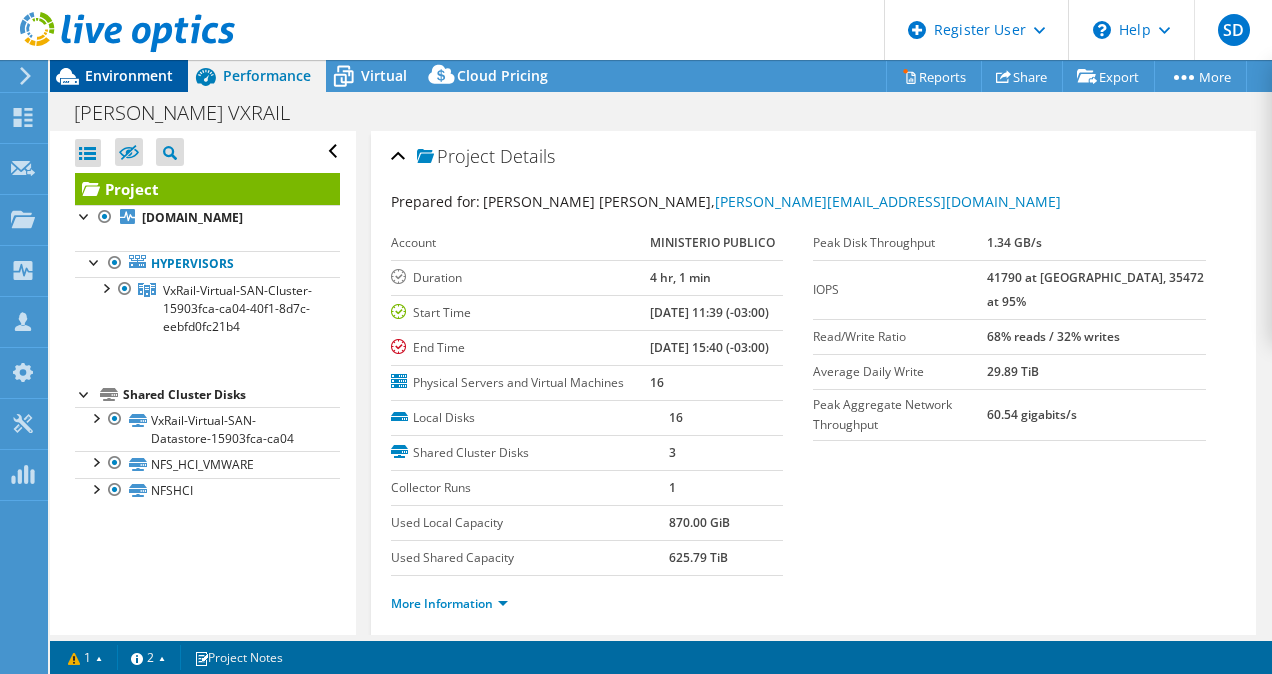 click on "Environment" at bounding box center [129, 75] 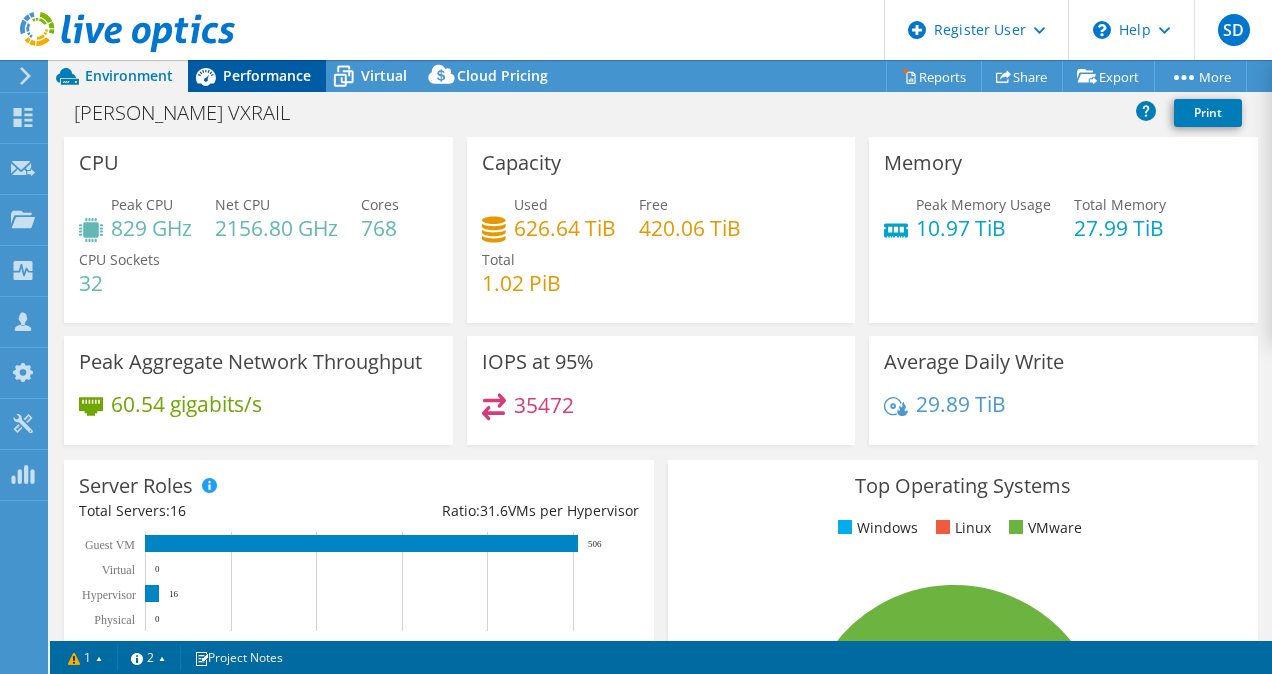click on "Performance" at bounding box center [267, 75] 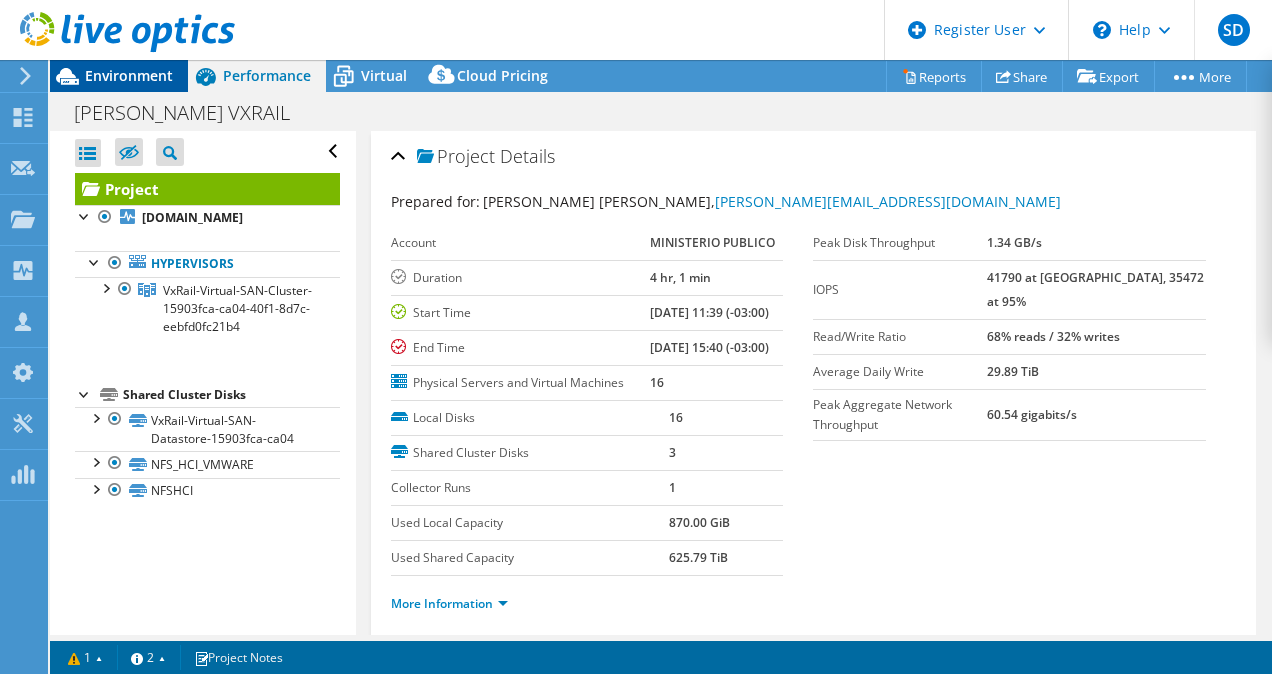 click on "Environment" at bounding box center (129, 75) 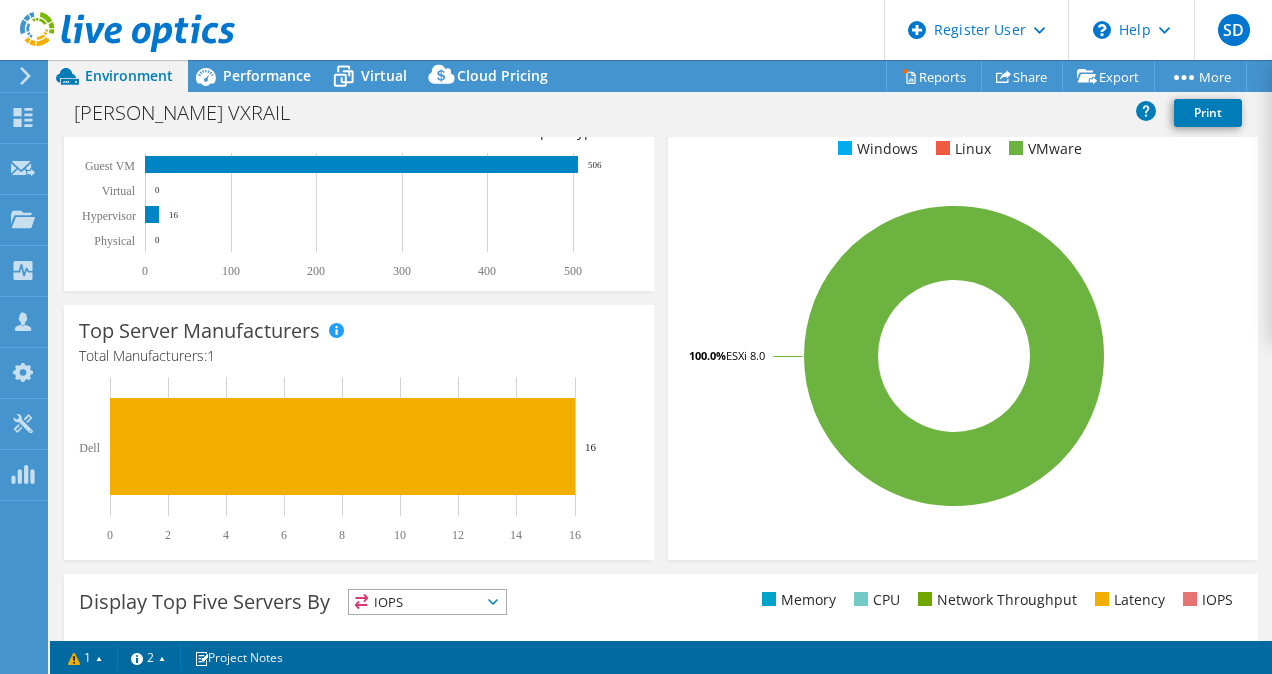 click 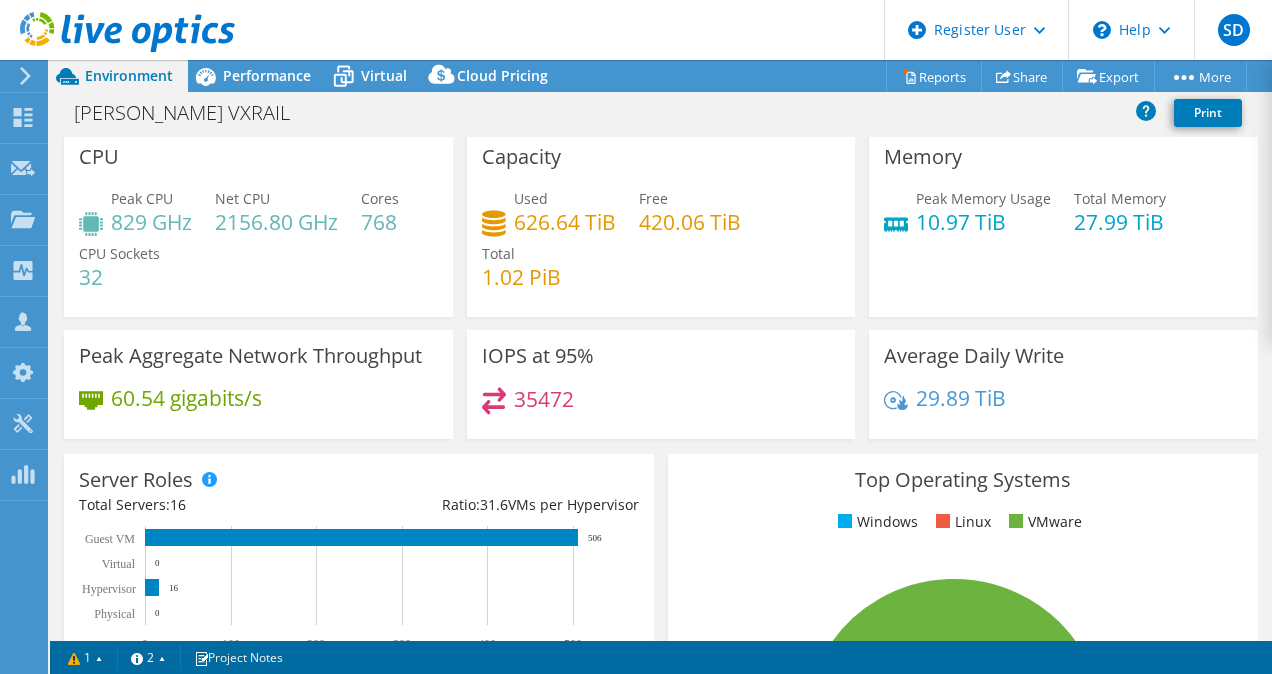 scroll, scrollTop: 0, scrollLeft: 0, axis: both 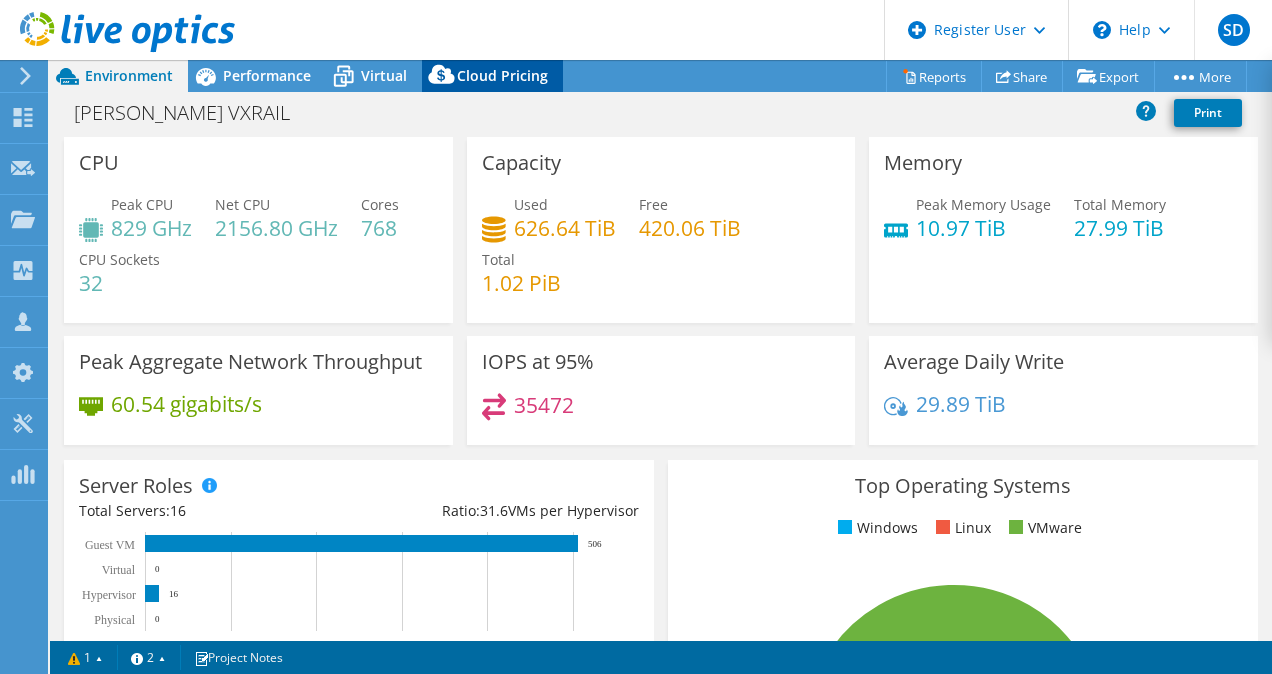 click on "Cloud Pricing" at bounding box center [502, 75] 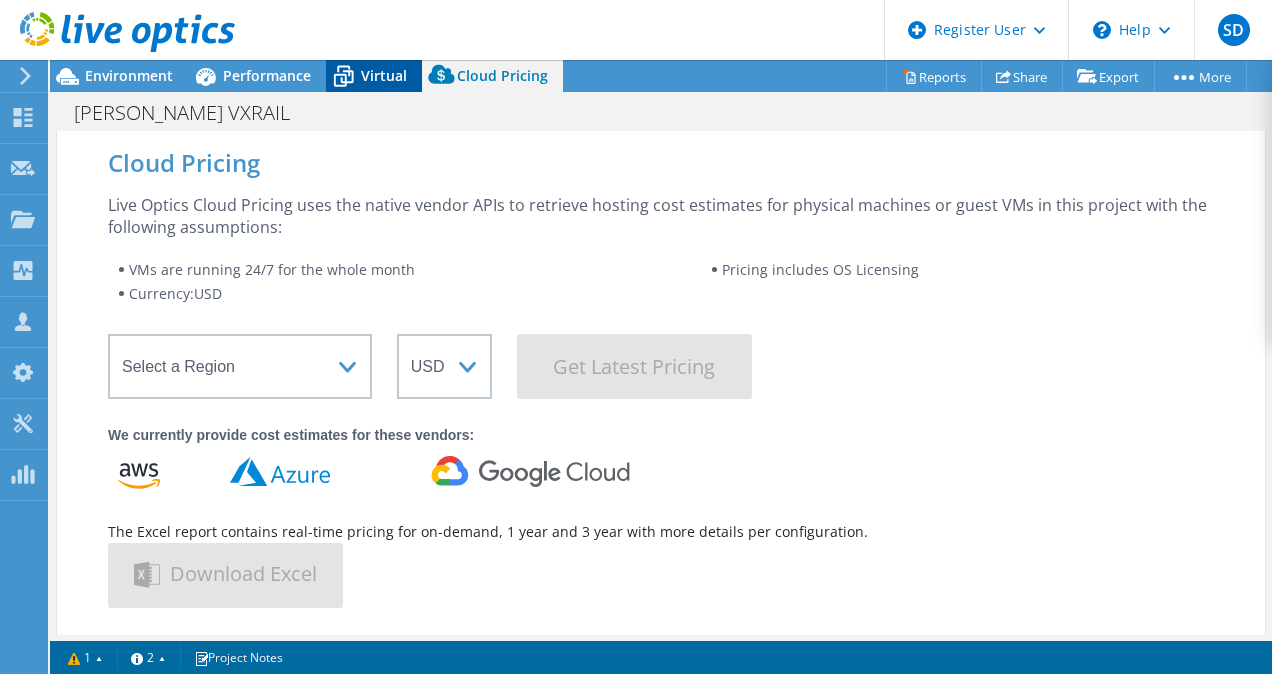 click on "Virtual" at bounding box center [384, 75] 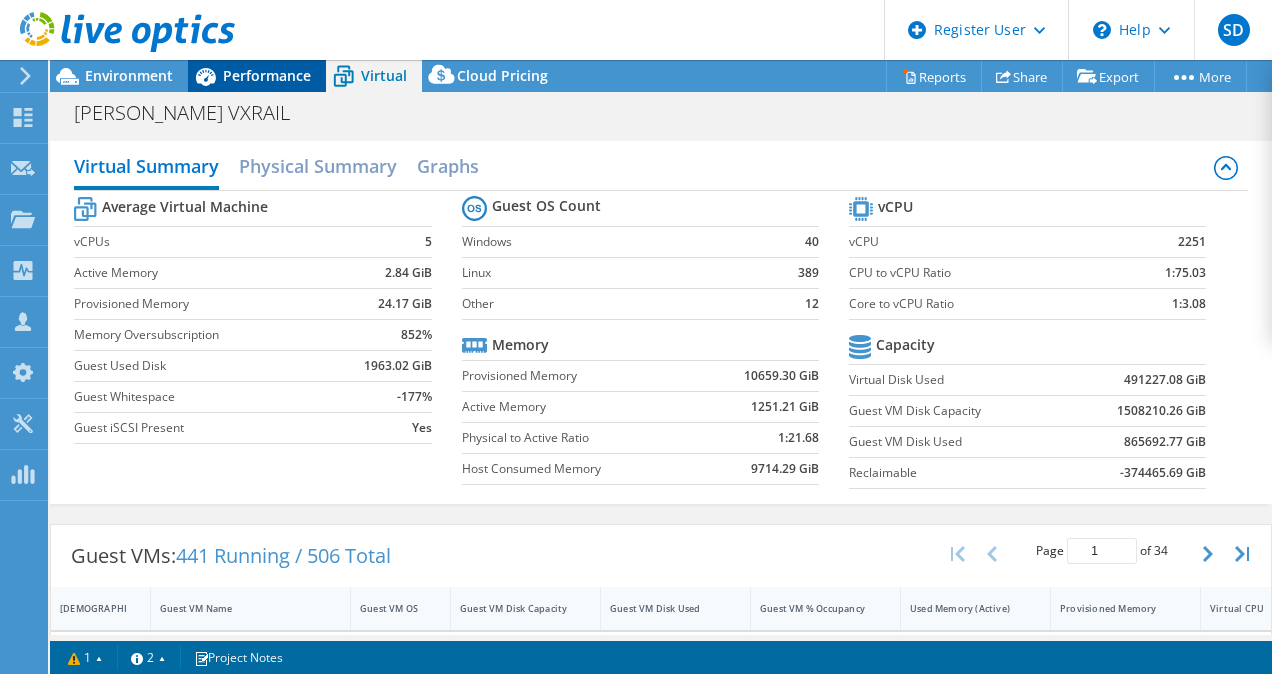 click on "Performance" at bounding box center [267, 75] 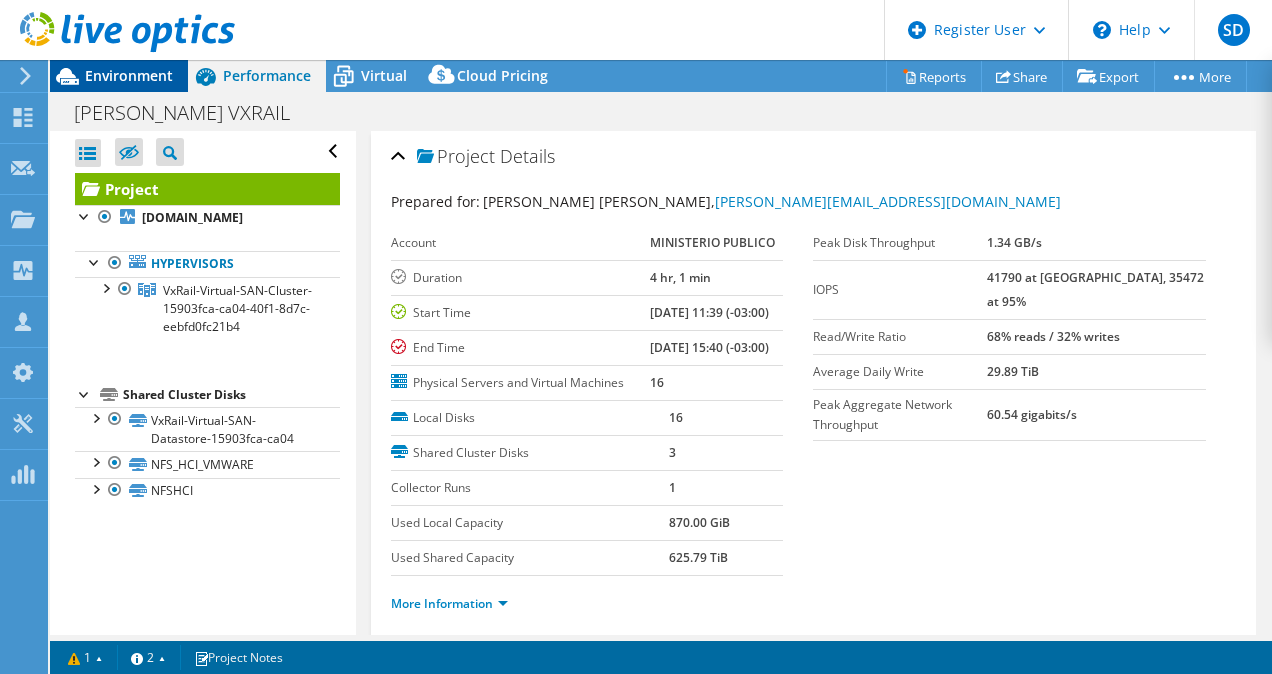 click on "Environment" at bounding box center [129, 75] 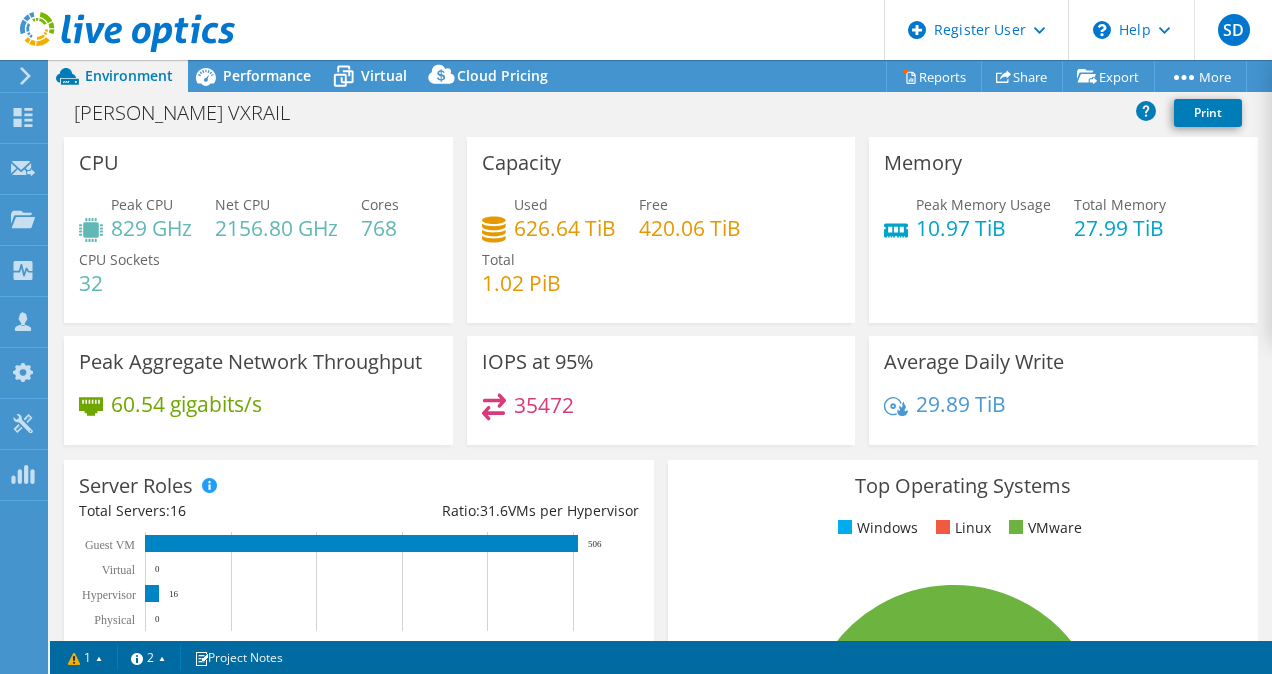 click on "829 GHz" at bounding box center [151, 228] 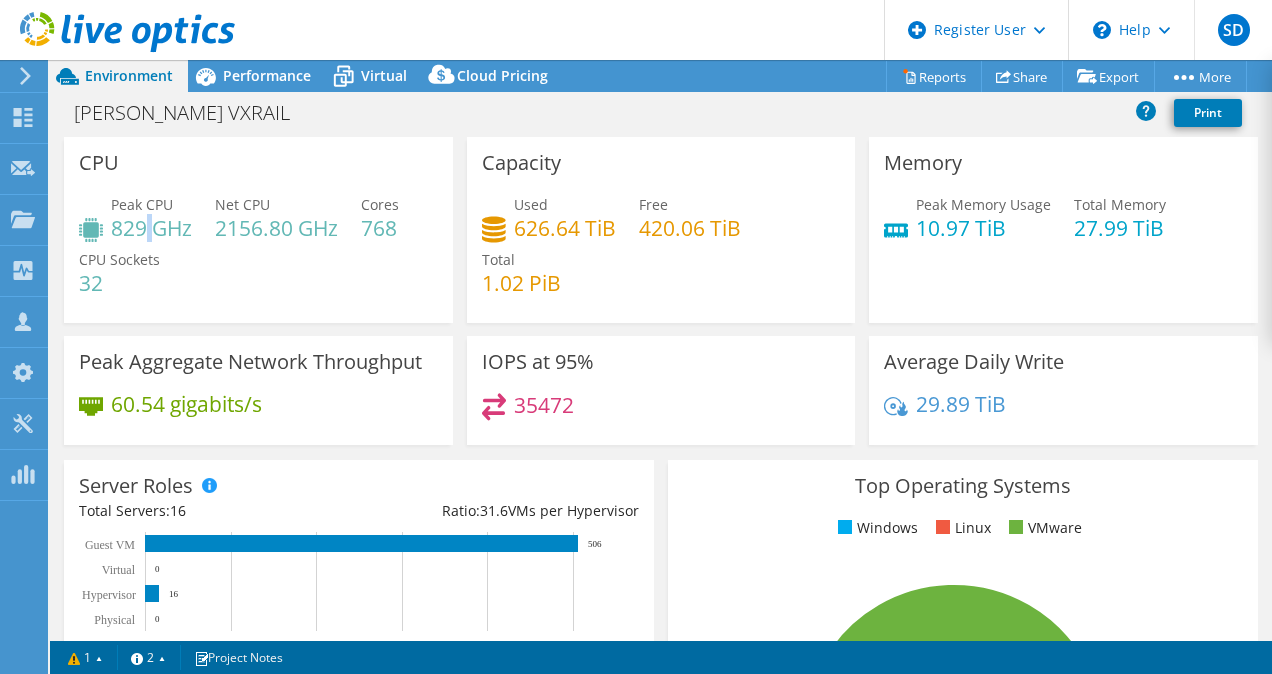 click on "829 GHz" at bounding box center (151, 228) 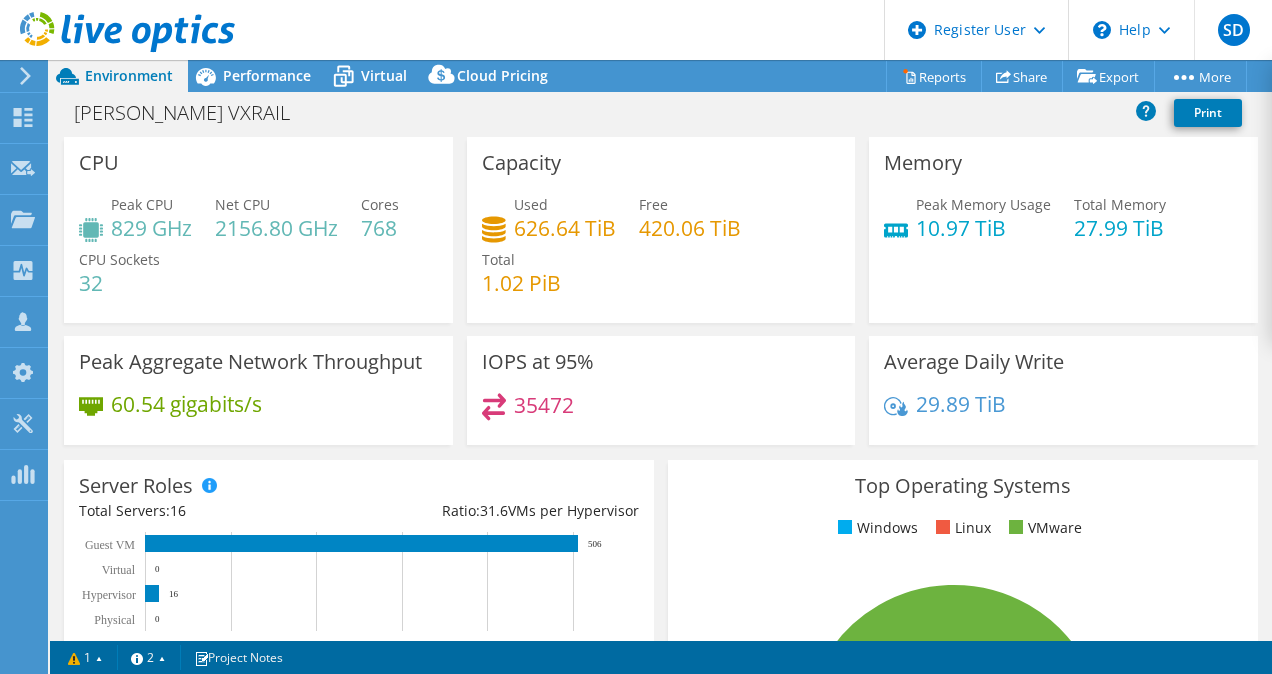 click on "Peak CPU
829 GHz
Net CPU
2156.80 GHz
Cores
768
CPU Sockets
32" at bounding box center (258, 254) 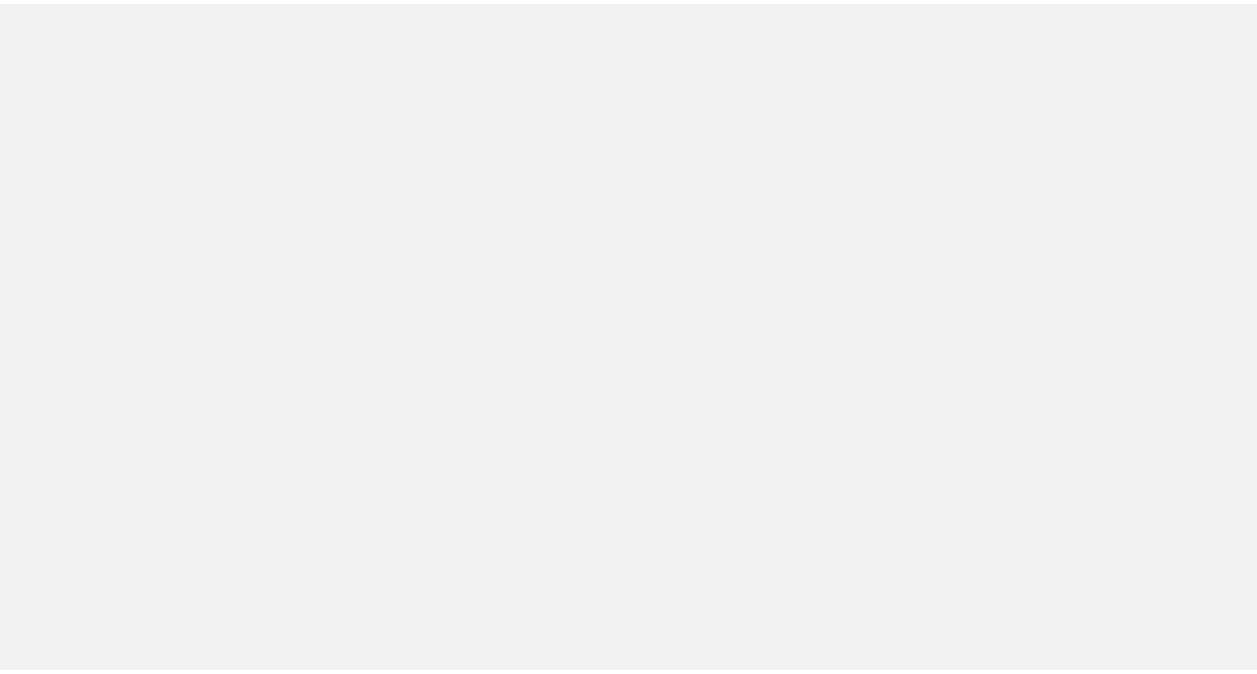 scroll, scrollTop: 0, scrollLeft: 0, axis: both 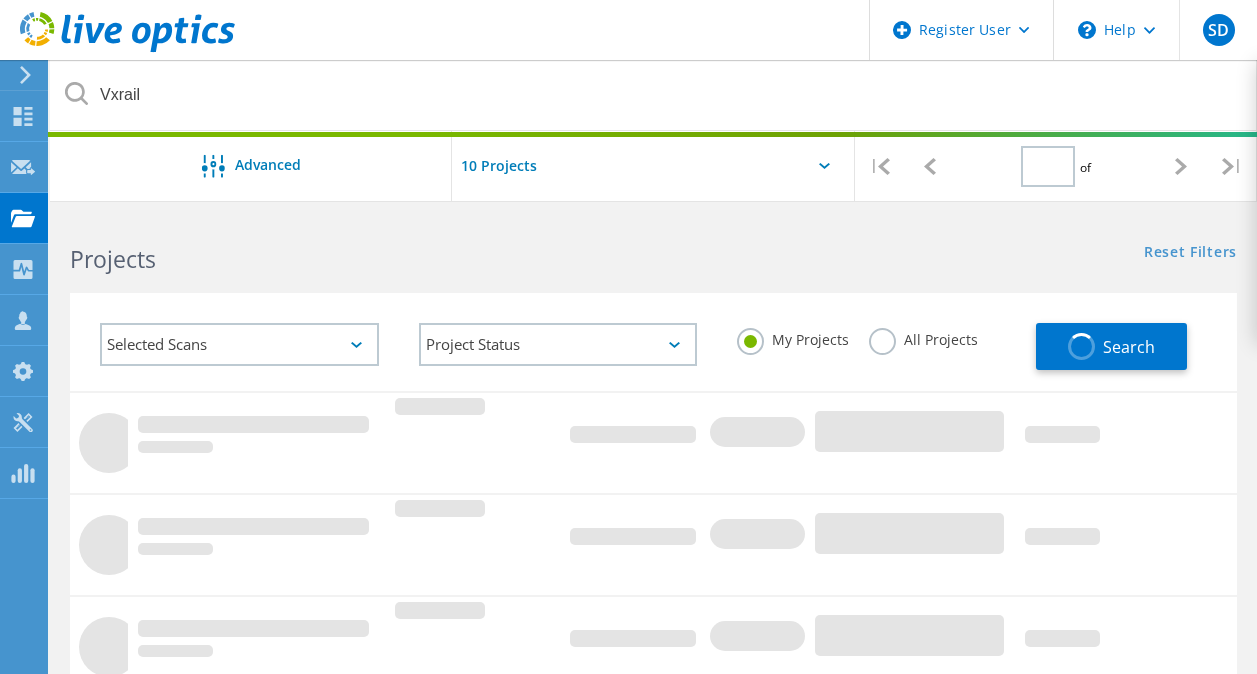 type on "1" 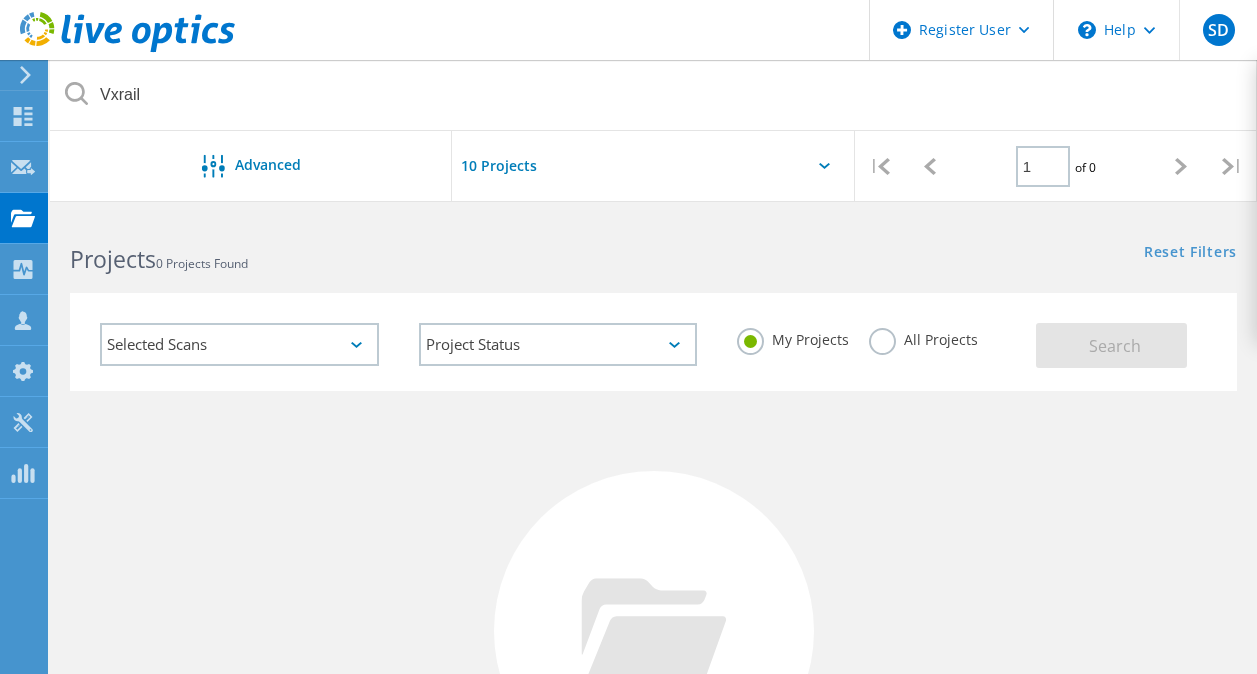 click on "All Projects" 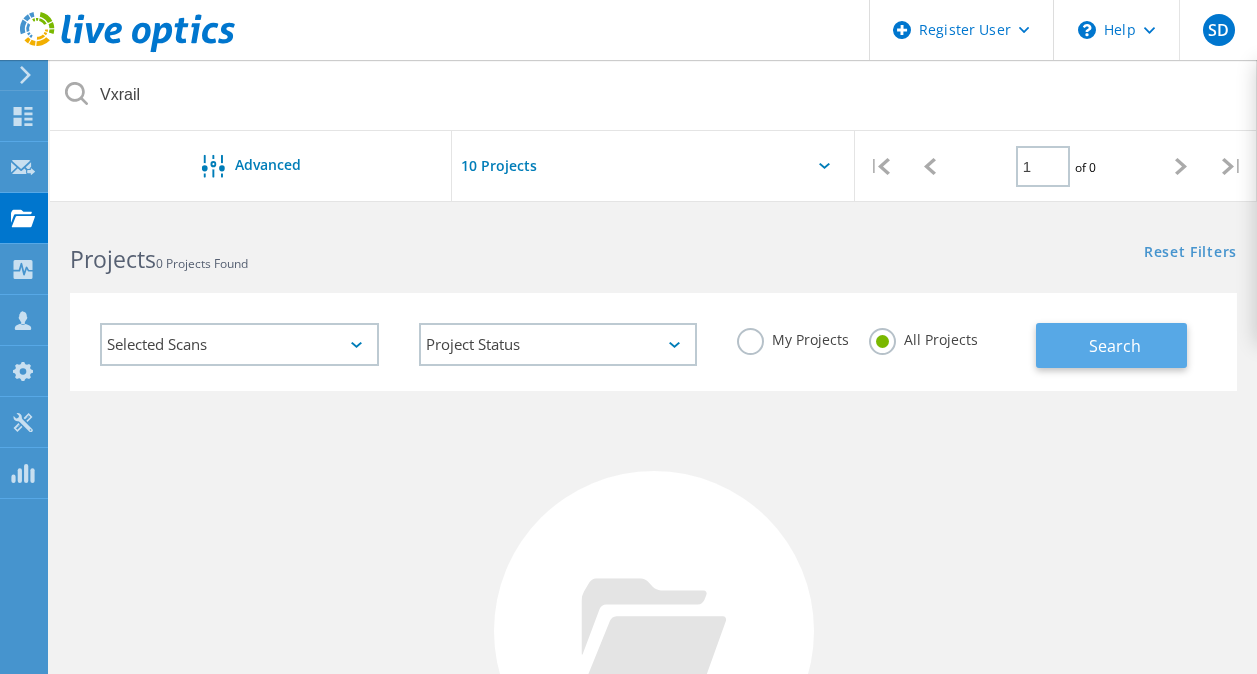 click on "Search" 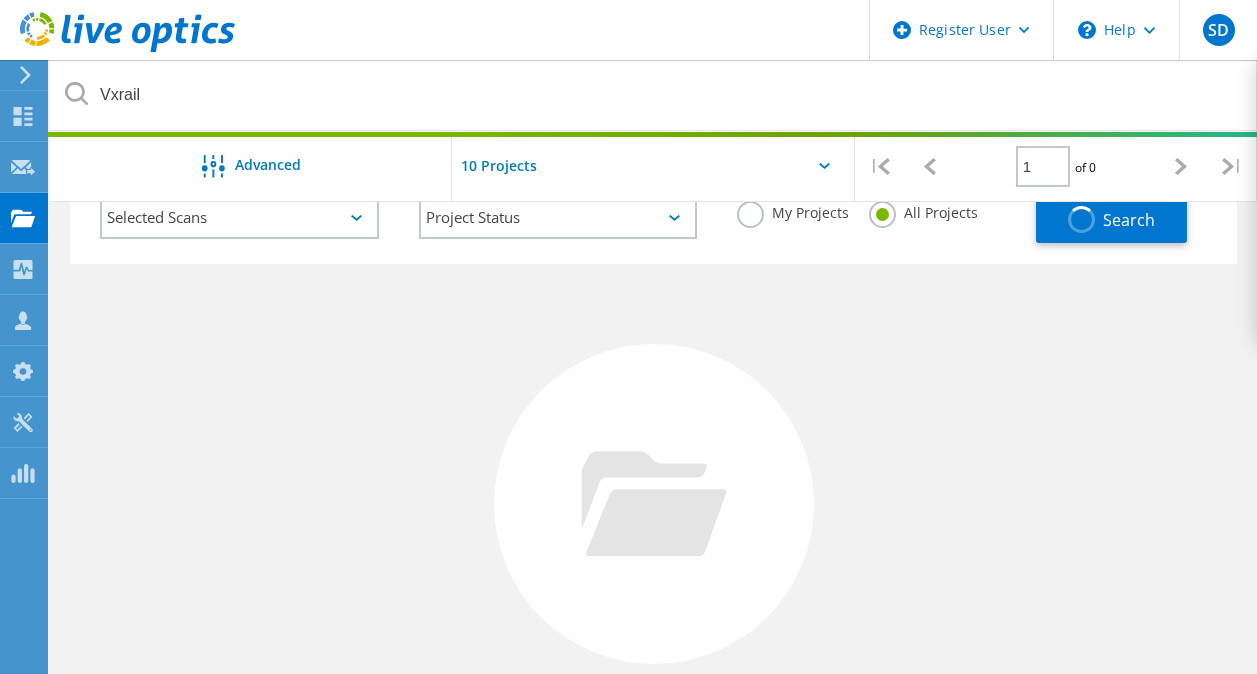 scroll, scrollTop: 0, scrollLeft: 0, axis: both 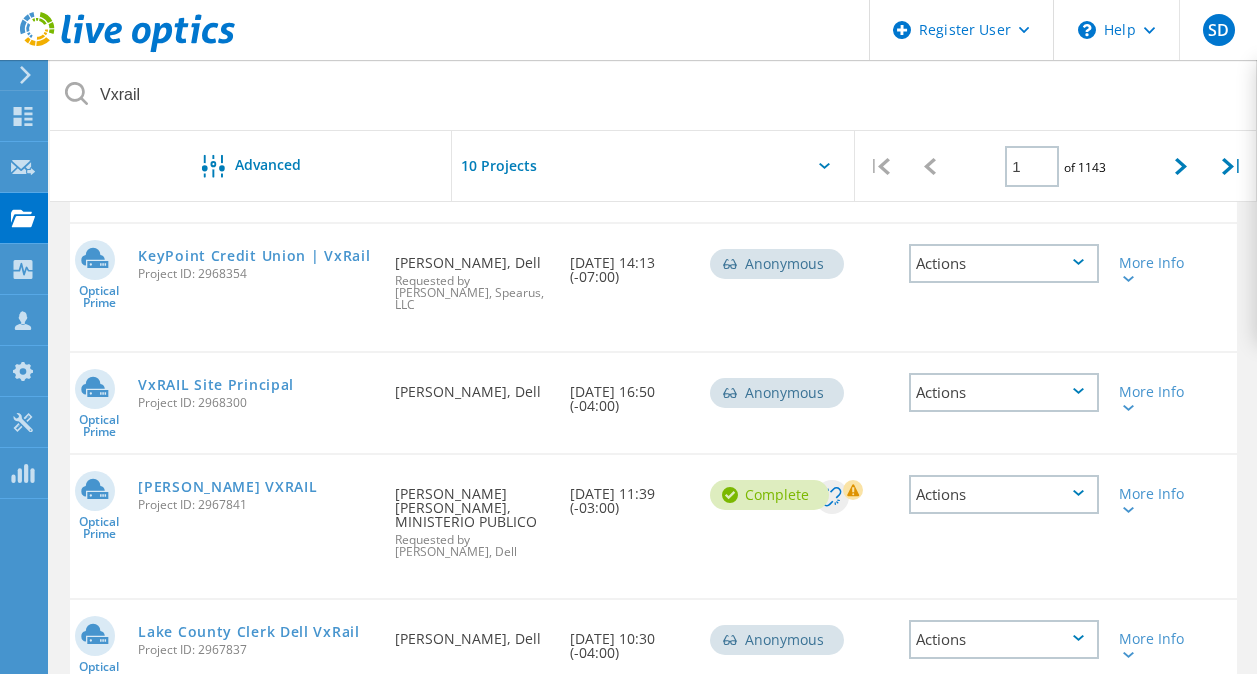 drag, startPoint x: 259, startPoint y: 493, endPoint x: 198, endPoint y: 499, distance: 61.294373 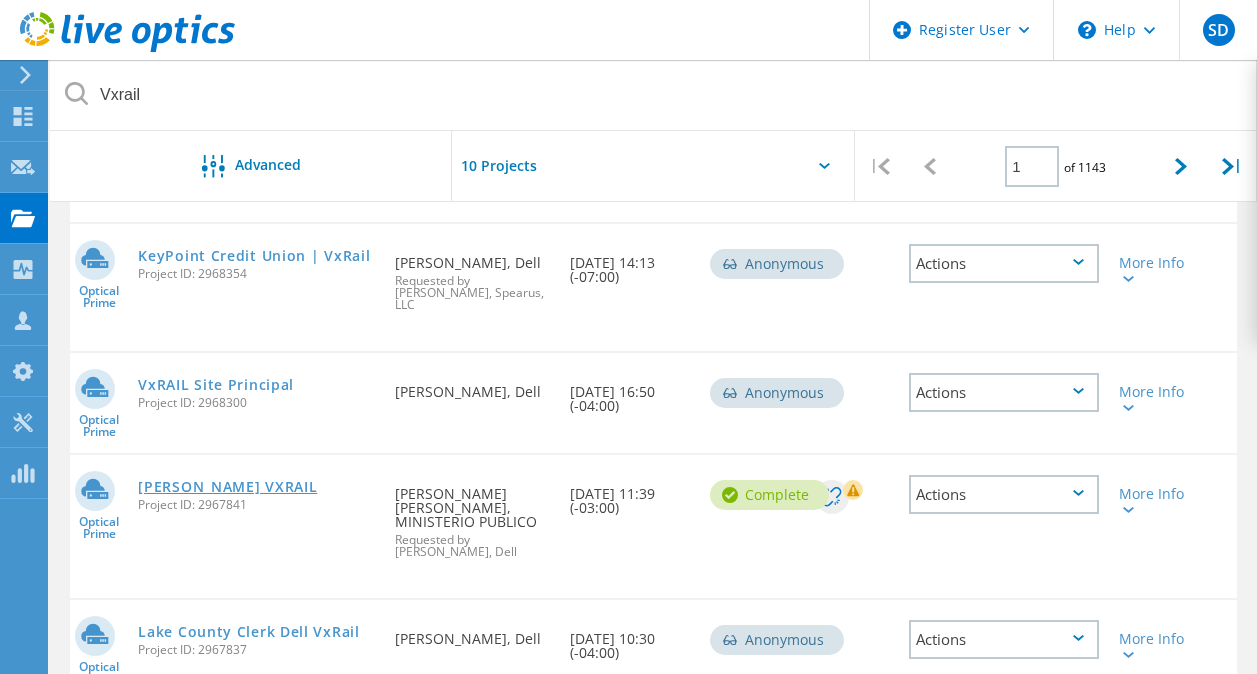 click on "[PERSON_NAME] VXRAIL" 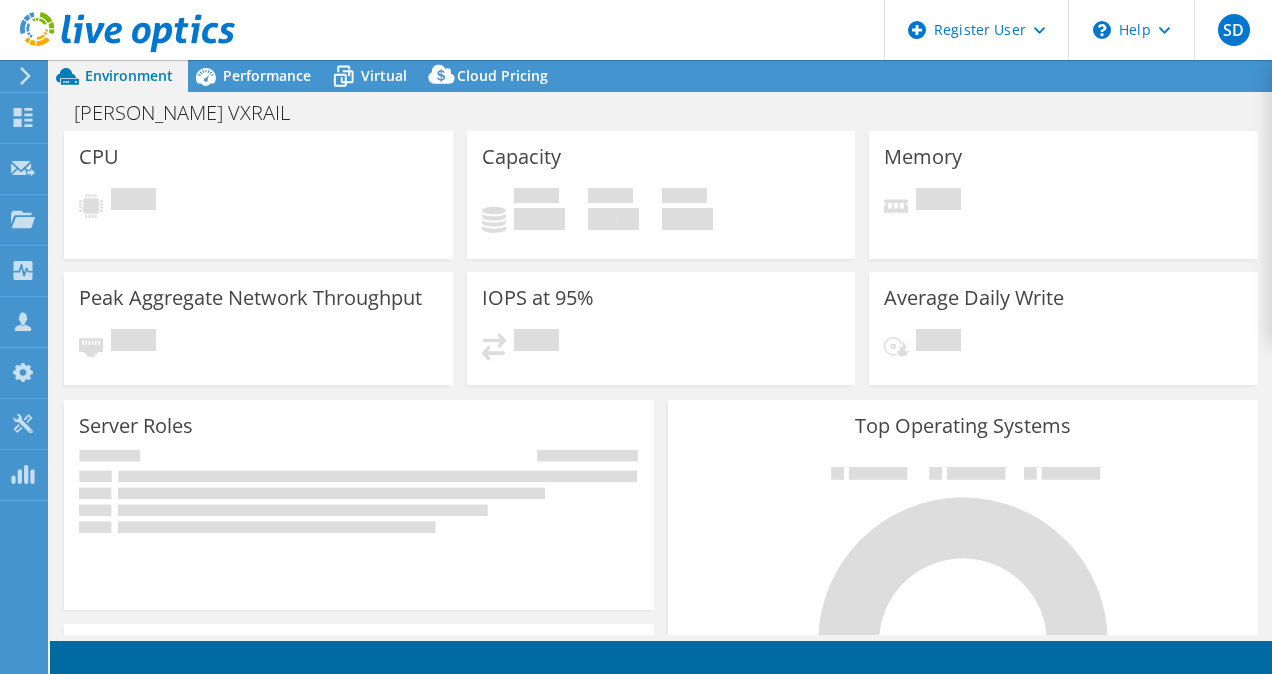 scroll, scrollTop: 0, scrollLeft: 0, axis: both 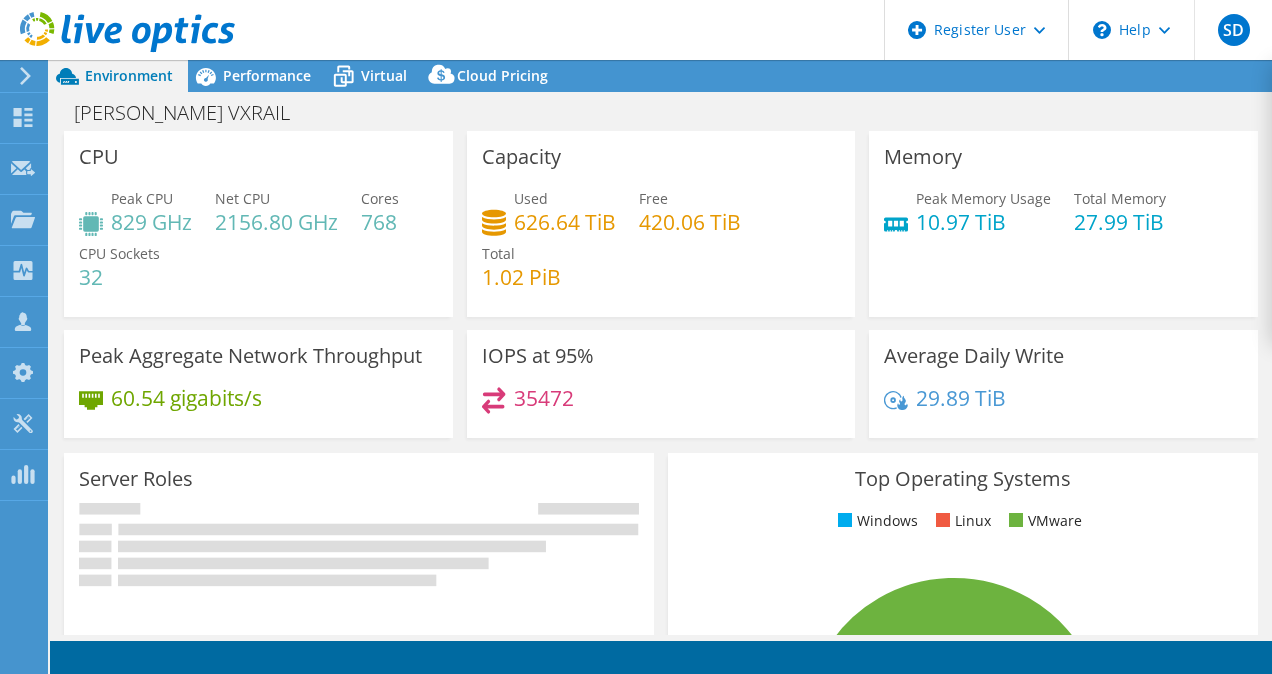 select on "USD" 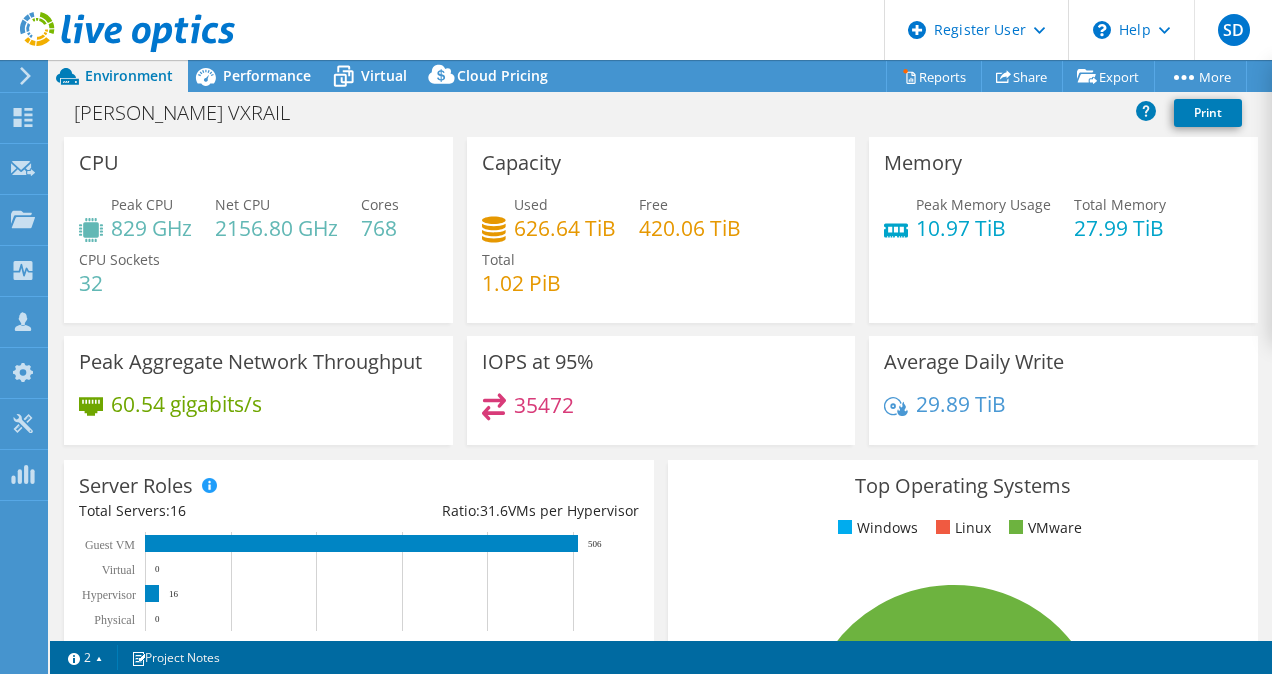 click on "IOPS at 95%
35472" at bounding box center [661, 390] 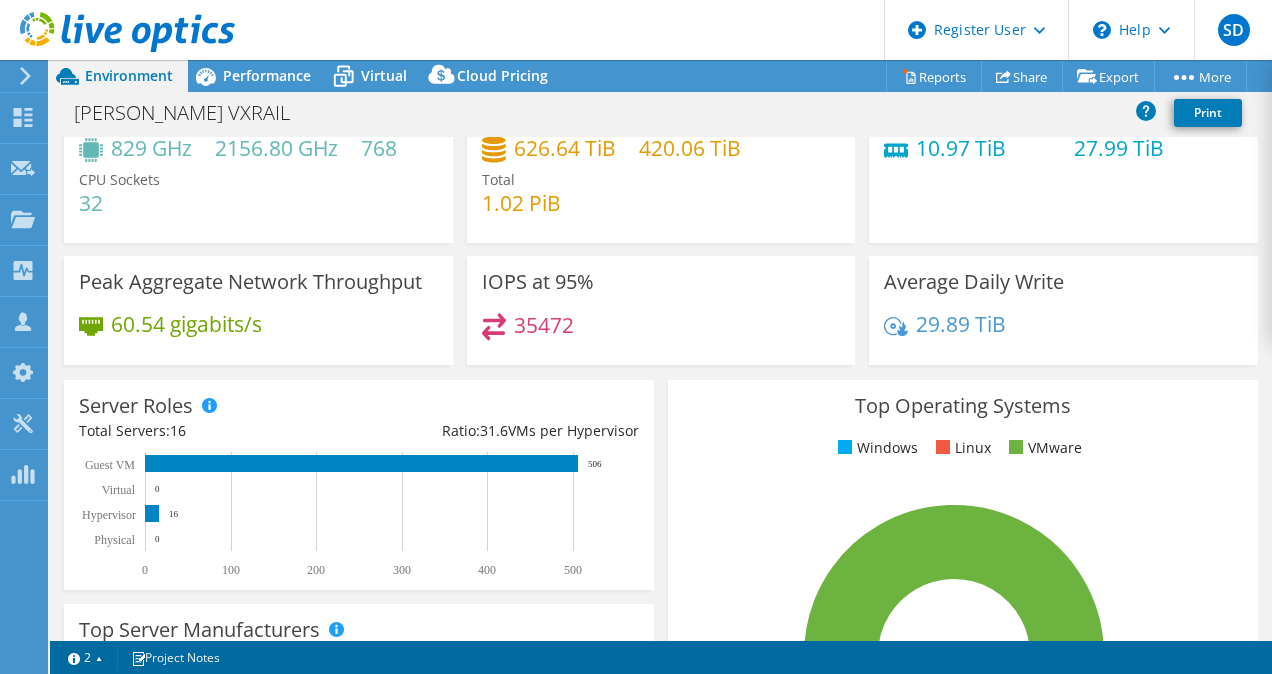 scroll, scrollTop: 0, scrollLeft: 0, axis: both 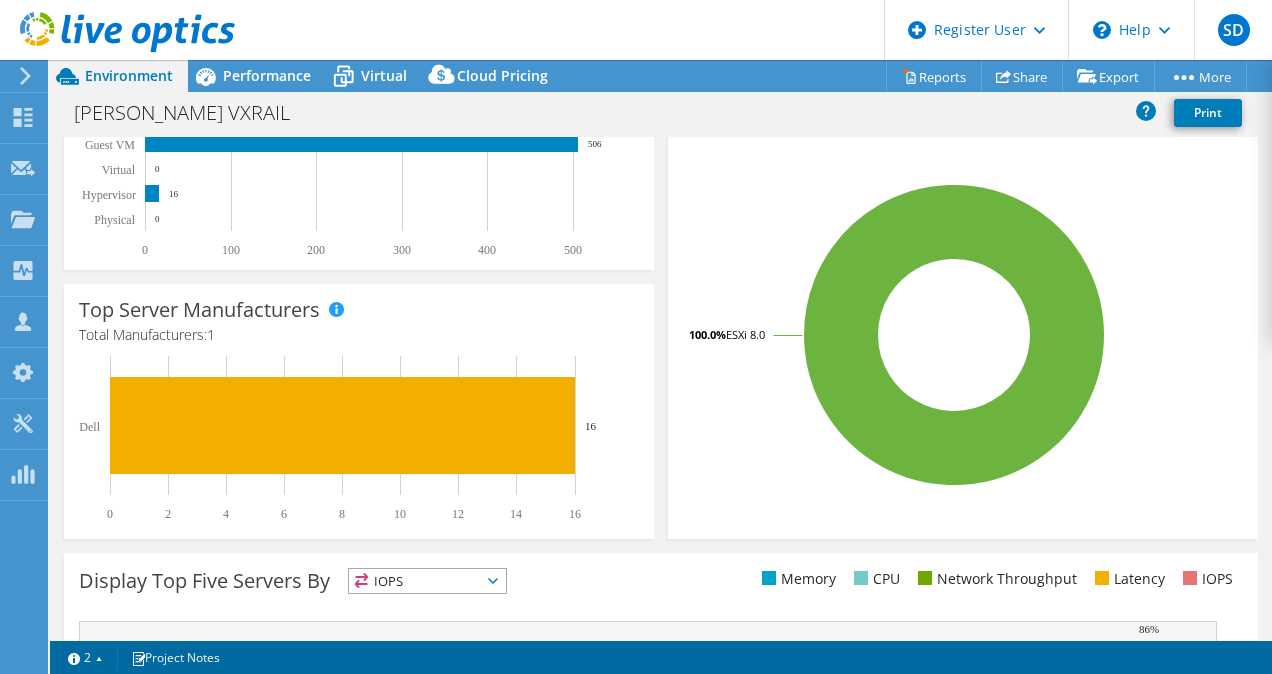 click on "Top Server Manufacturers
Manufacturers are shown for physical servers and hypervisor servers where available.
Total Manufacturers:  1
0 2 4 6 8 10 12 14 16 Dell 16" at bounding box center [359, 411] 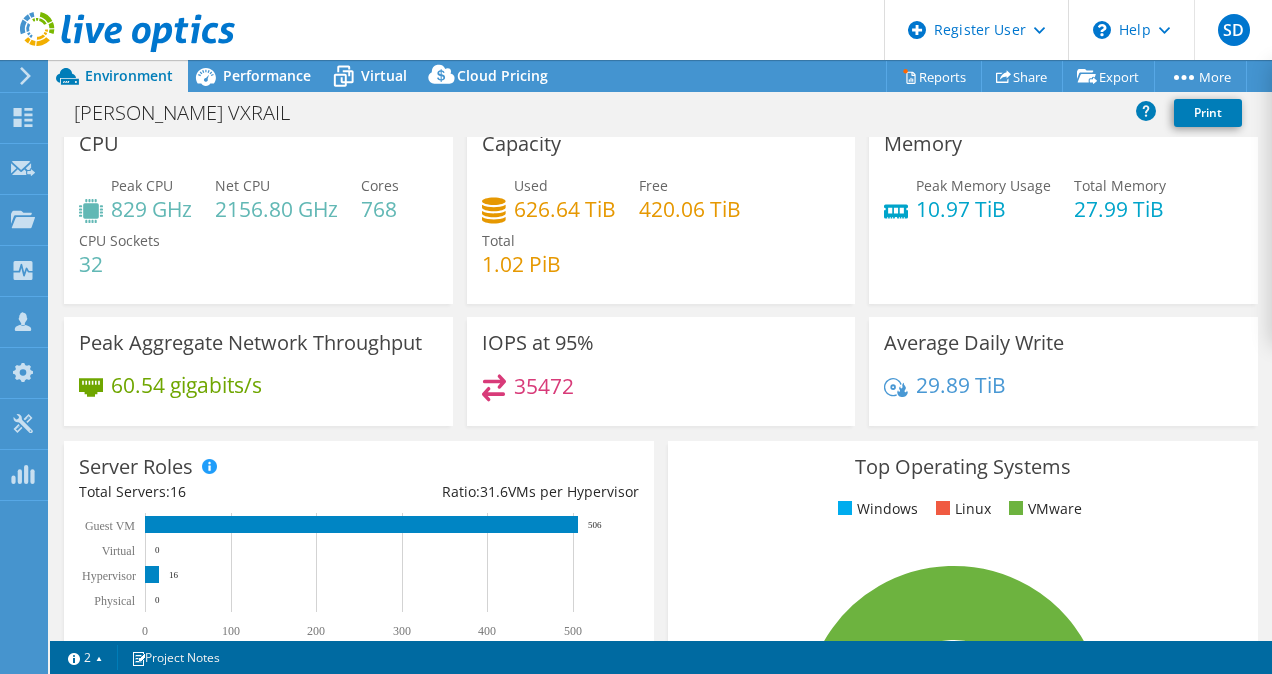 scroll, scrollTop: 0, scrollLeft: 0, axis: both 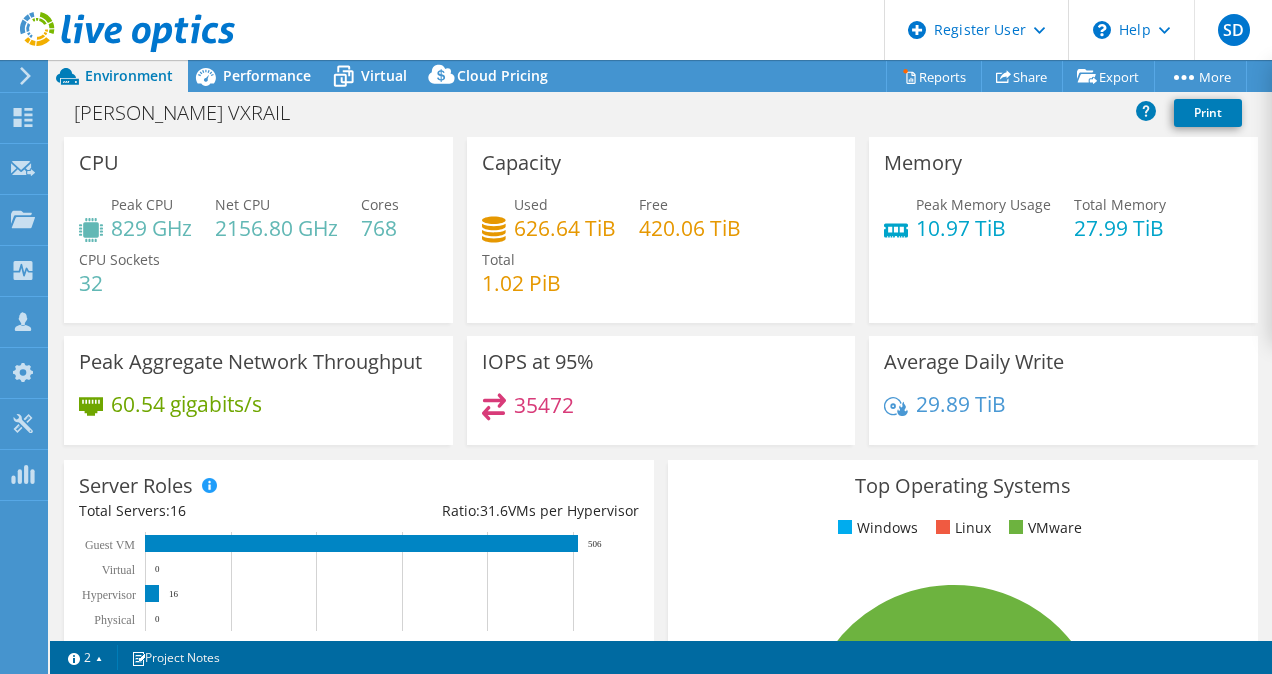 click on "Windows
Linux
VMware" at bounding box center [963, 528] 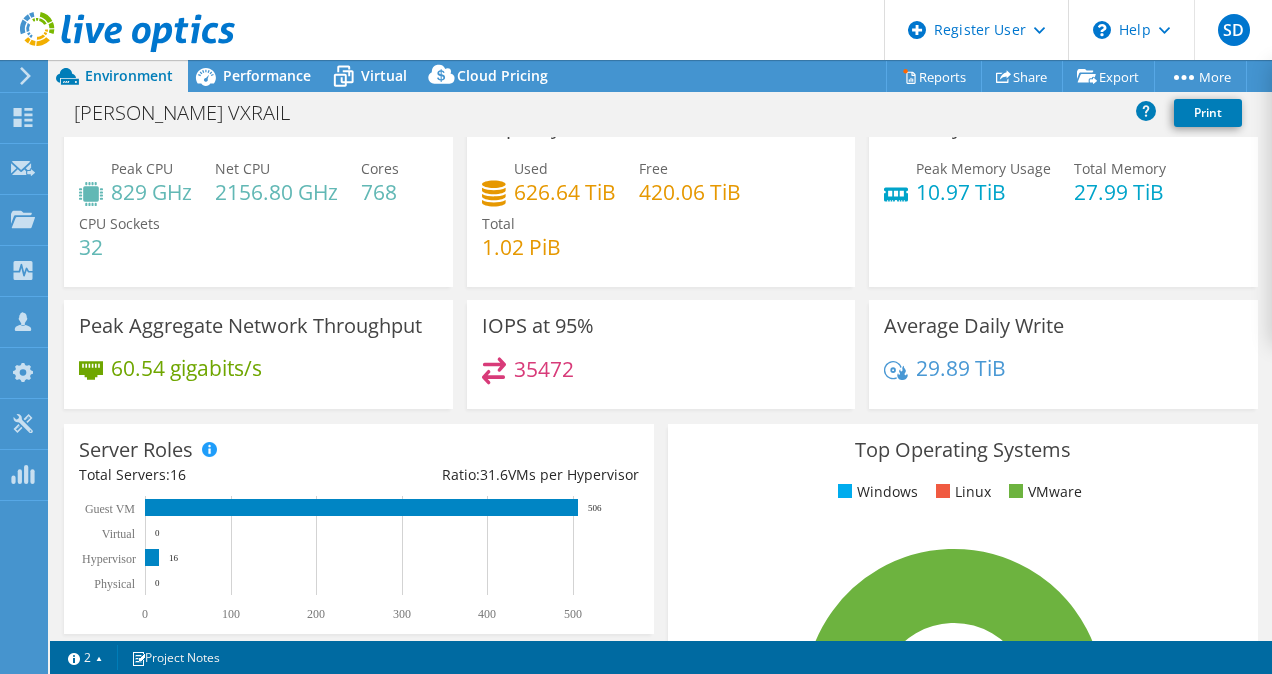 scroll, scrollTop: 40, scrollLeft: 0, axis: vertical 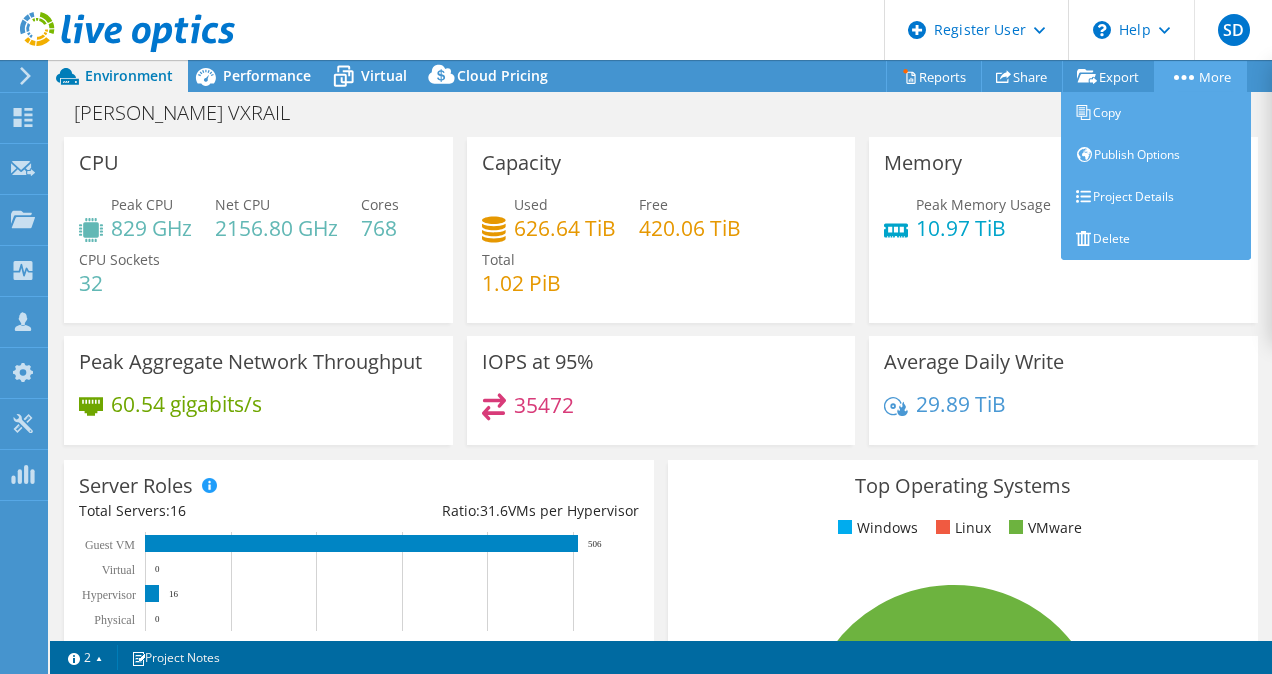 click on "More" at bounding box center [1200, 76] 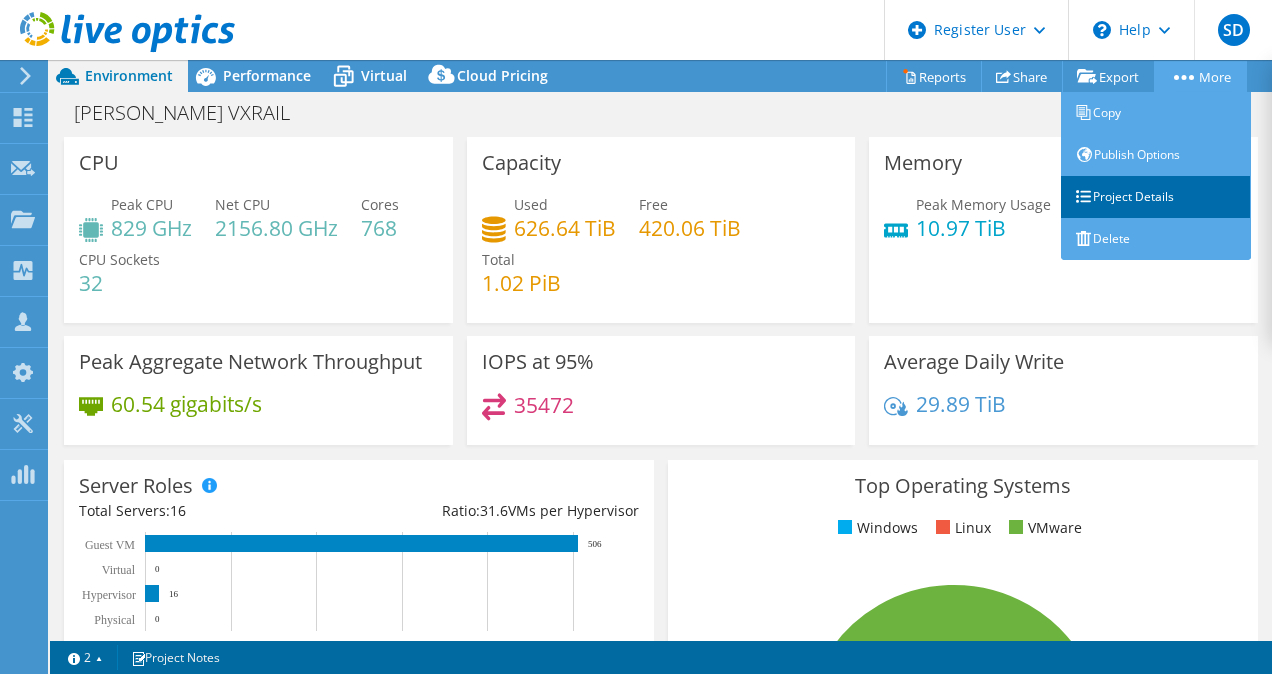 click on "Project Details" at bounding box center [1156, 197] 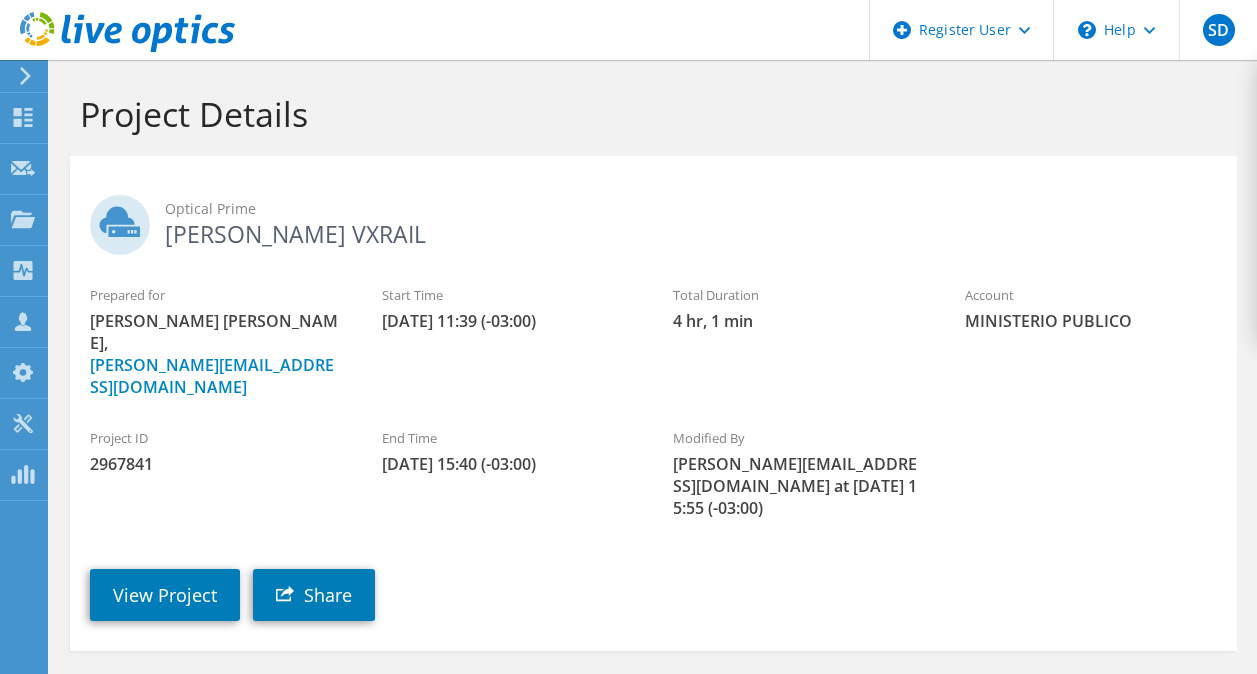 scroll, scrollTop: 0, scrollLeft: 0, axis: both 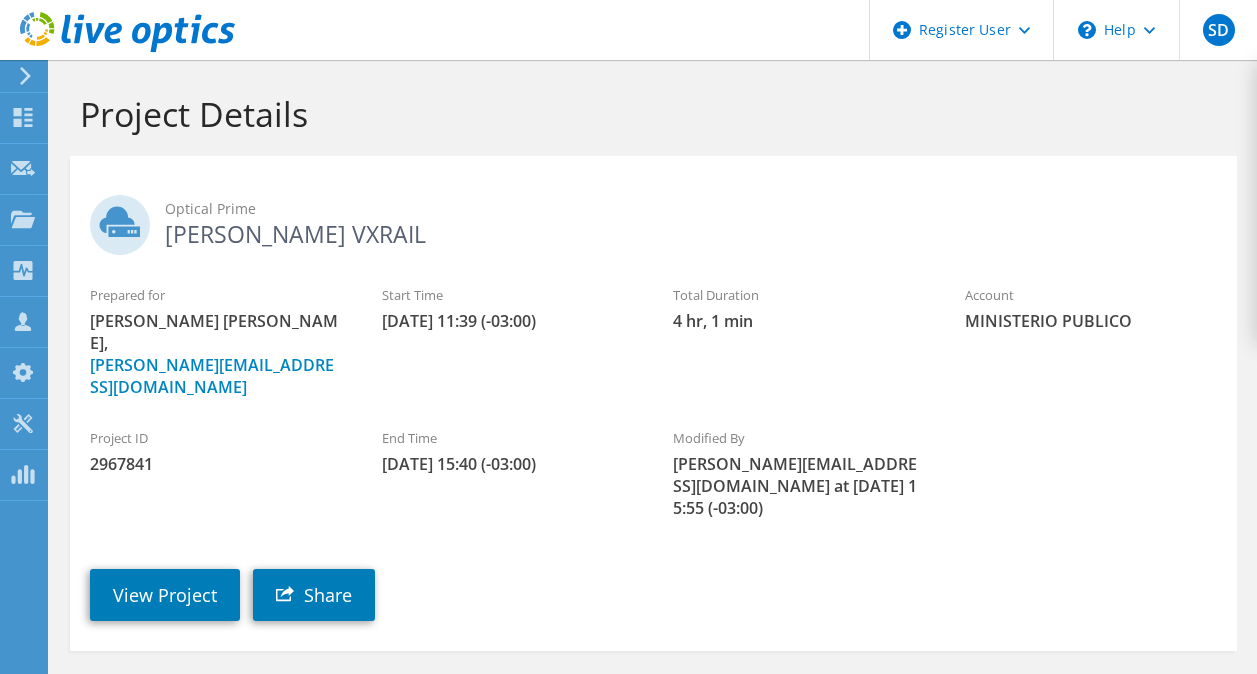click on "2967841" at bounding box center (216, 464) 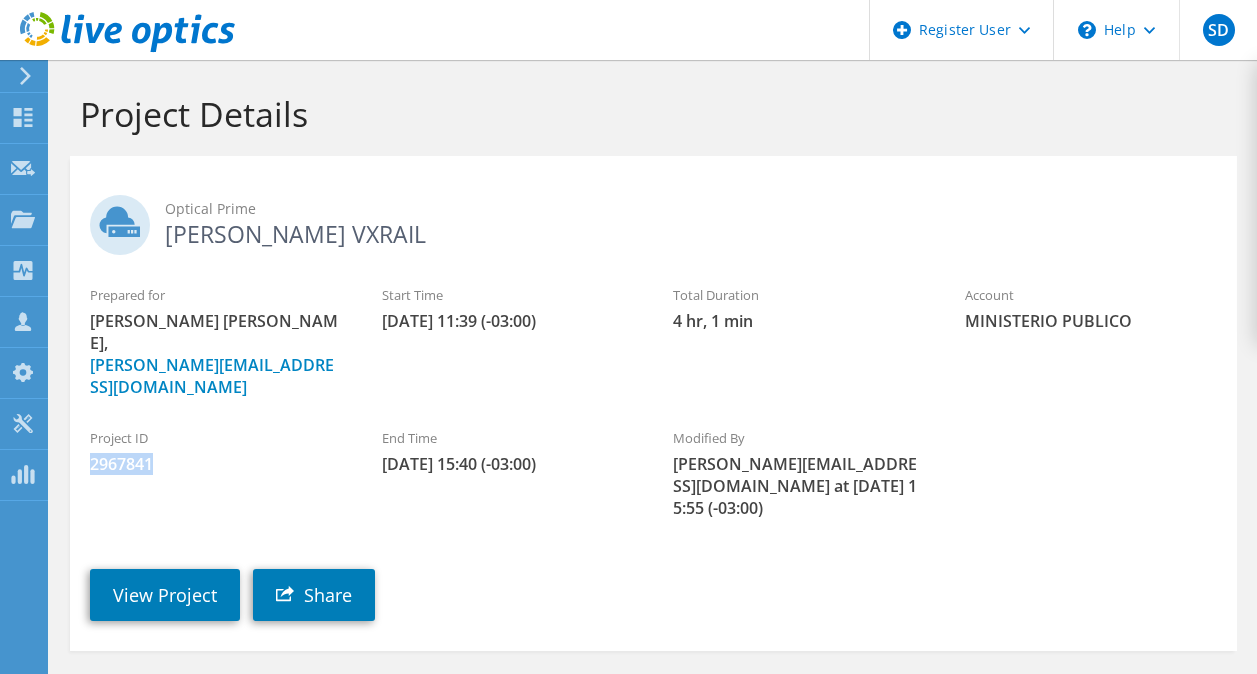 click on "2967841" at bounding box center [216, 464] 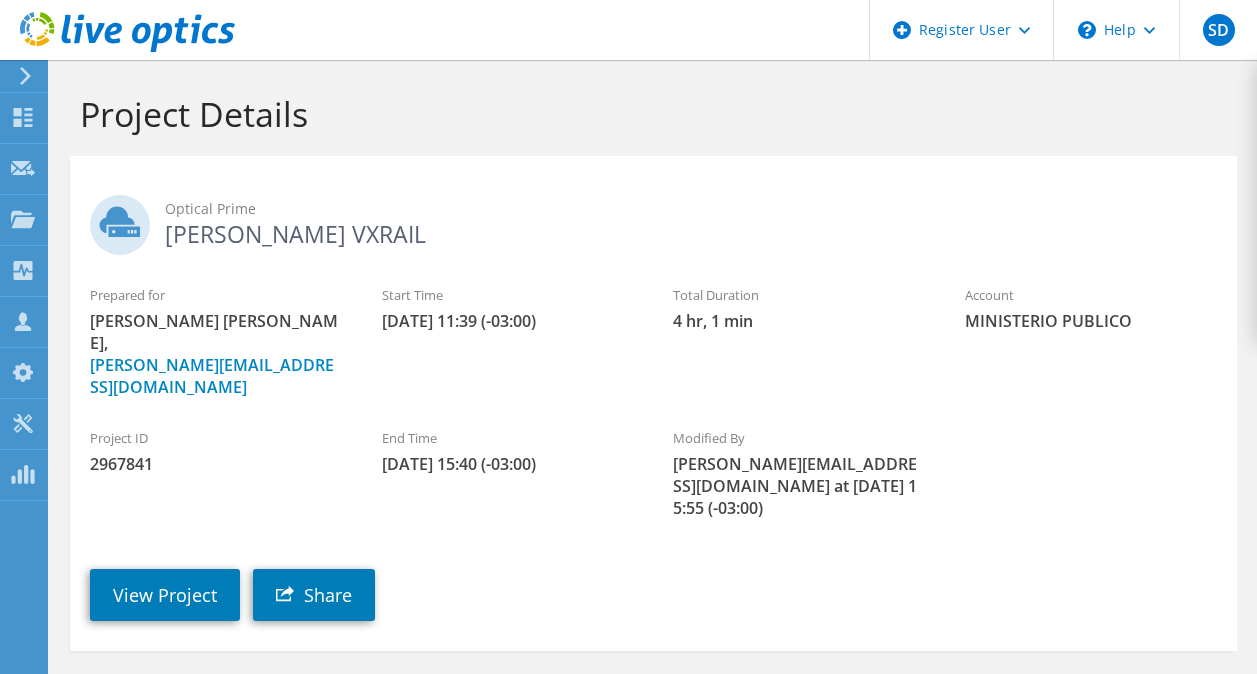 click on "Project Details" at bounding box center (648, 114) 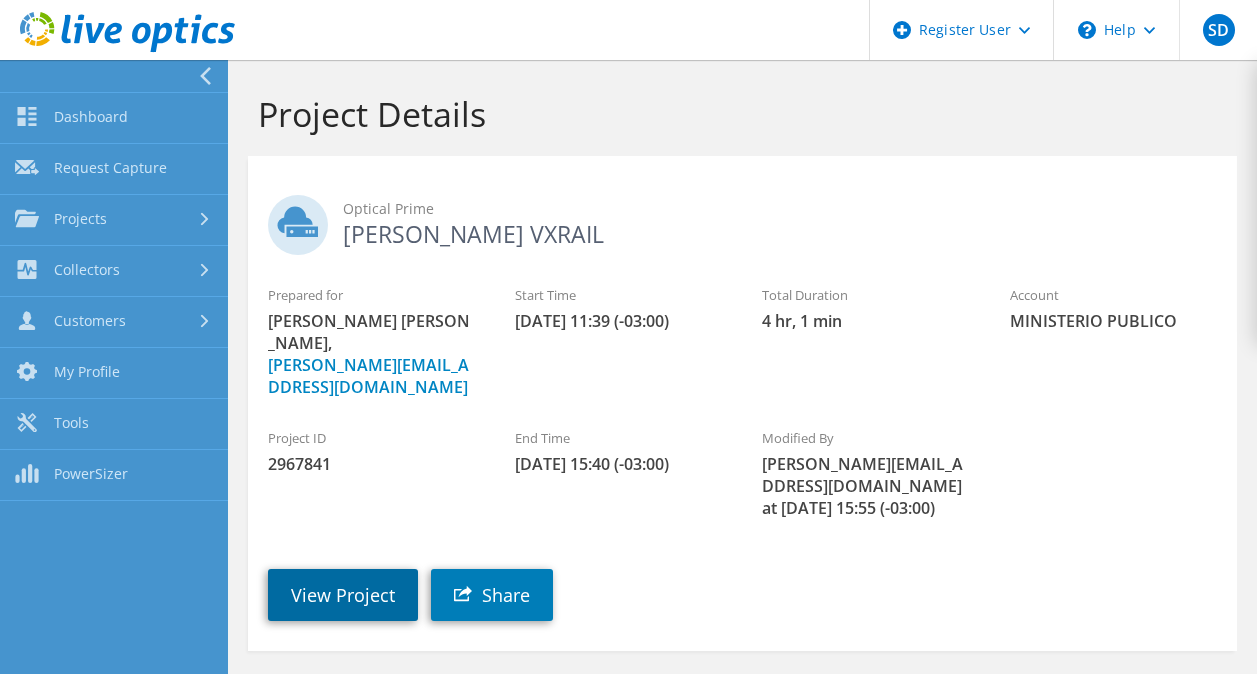 click on "View Project" at bounding box center (343, 595) 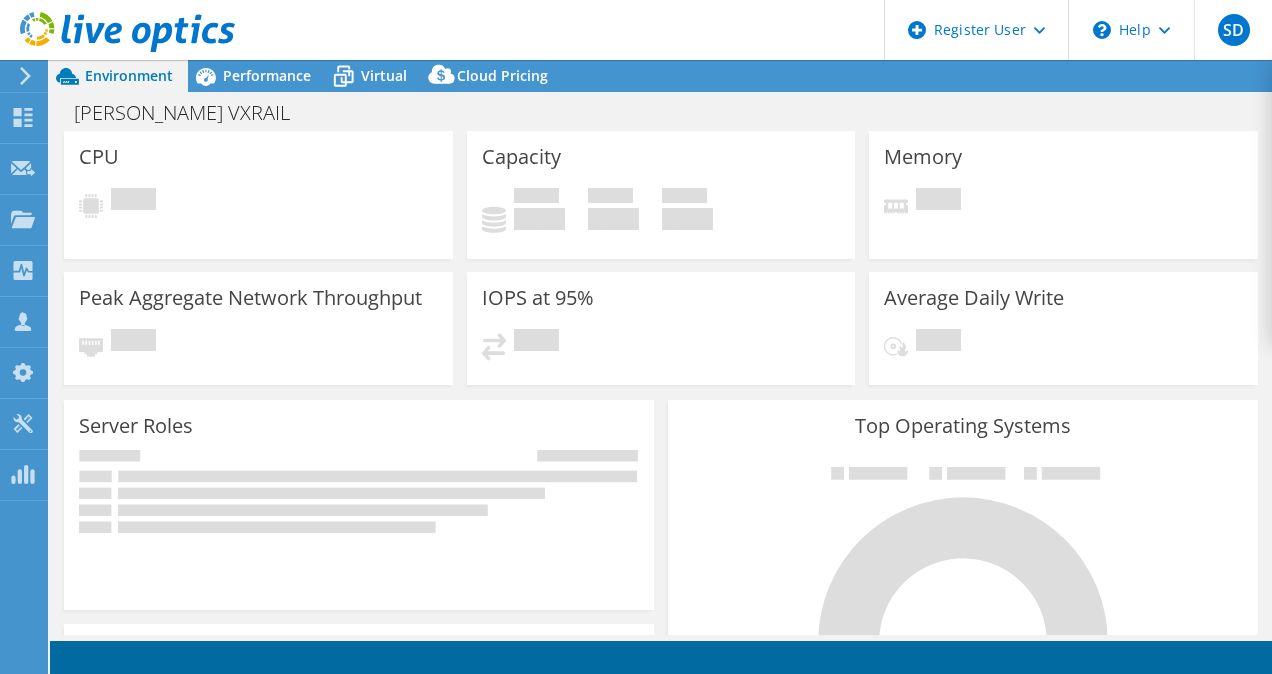 scroll, scrollTop: 0, scrollLeft: 0, axis: both 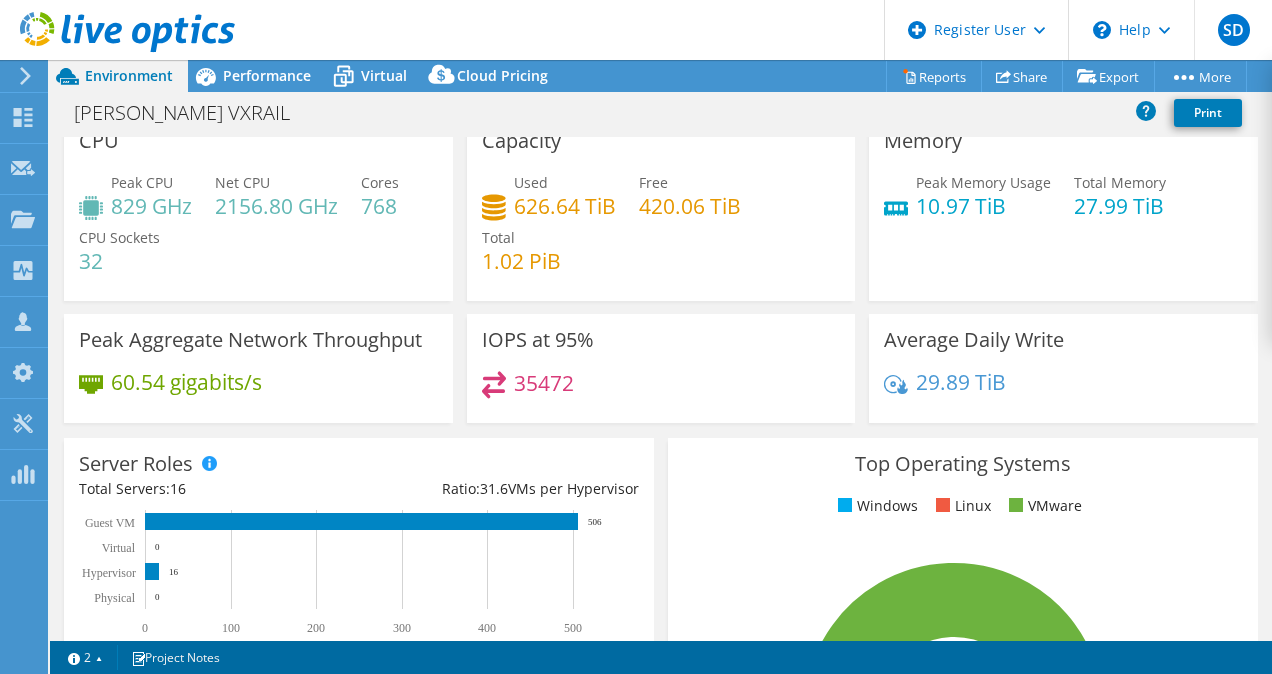 click on "IOPS at 95%
35472" at bounding box center (661, 368) 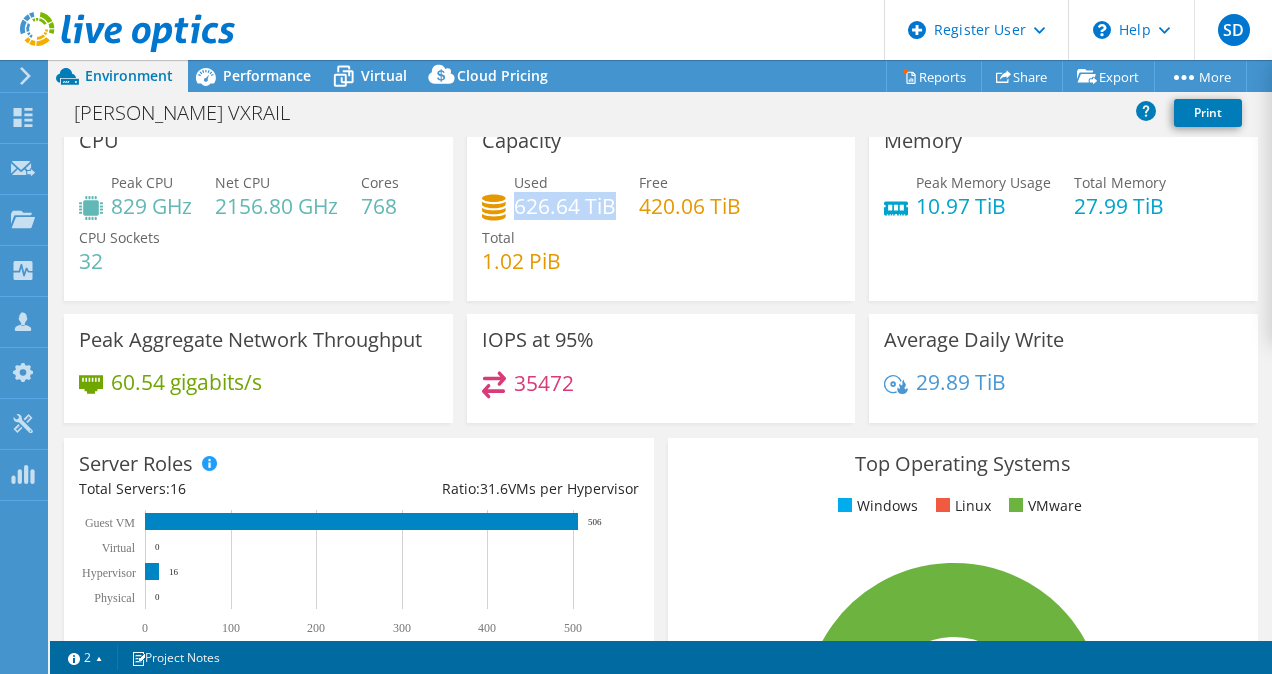 drag, startPoint x: 511, startPoint y: 207, endPoint x: 608, endPoint y: 207, distance: 97 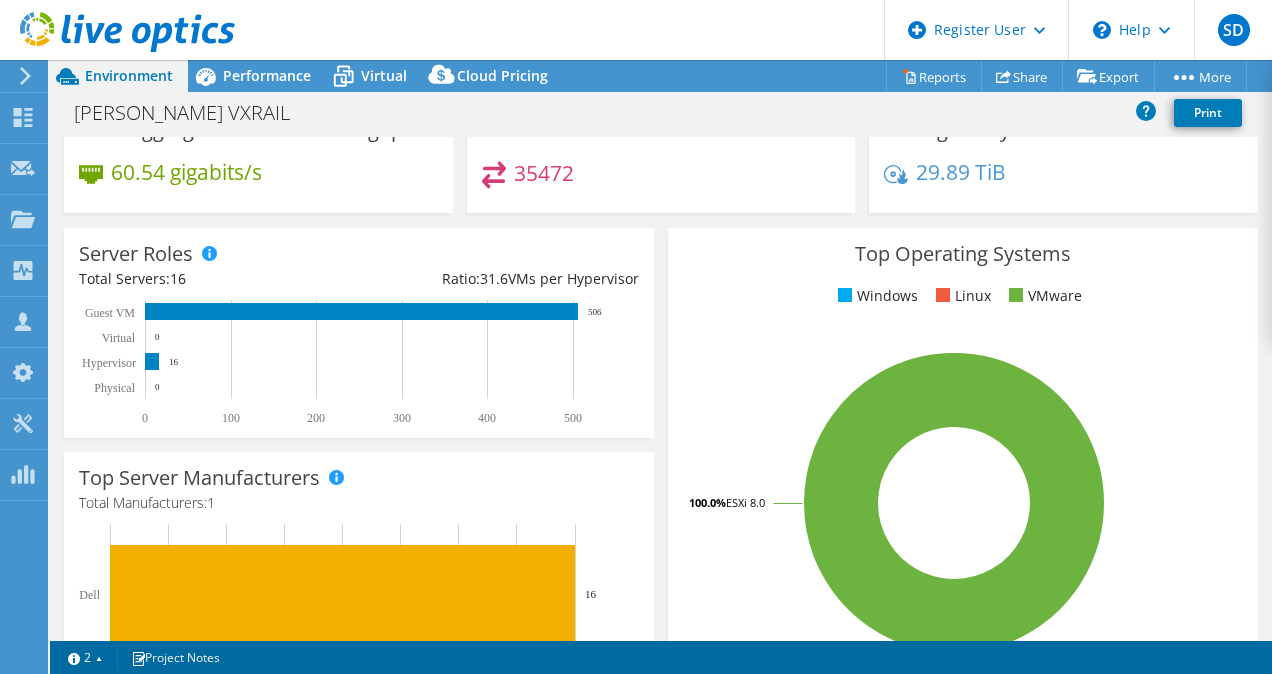 scroll, scrollTop: 234, scrollLeft: 0, axis: vertical 